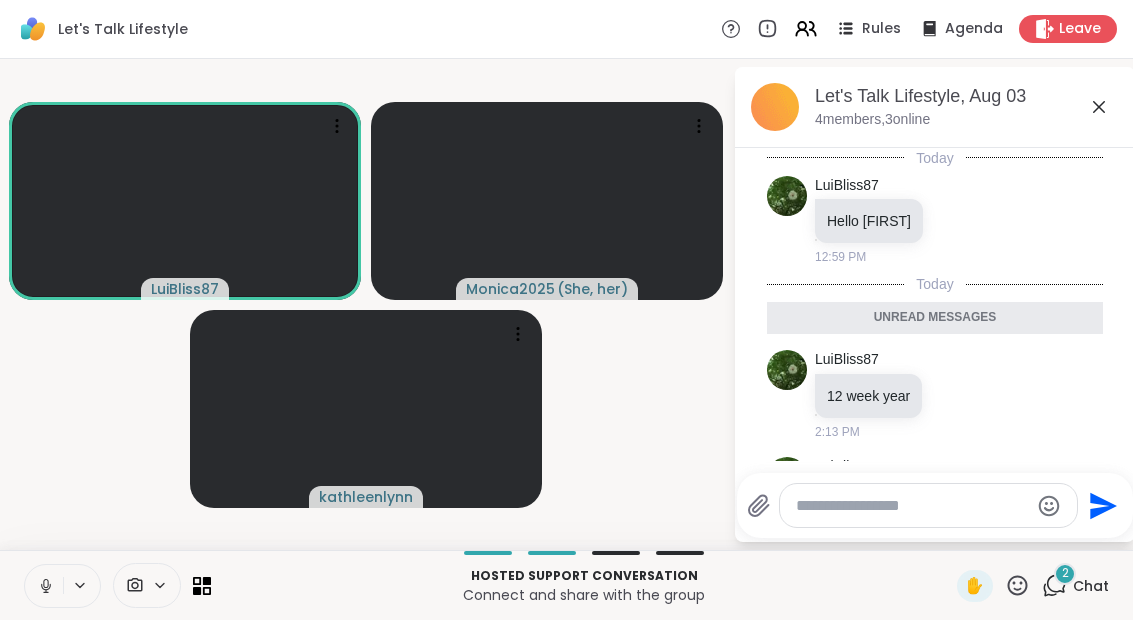 scroll, scrollTop: 0, scrollLeft: 0, axis: both 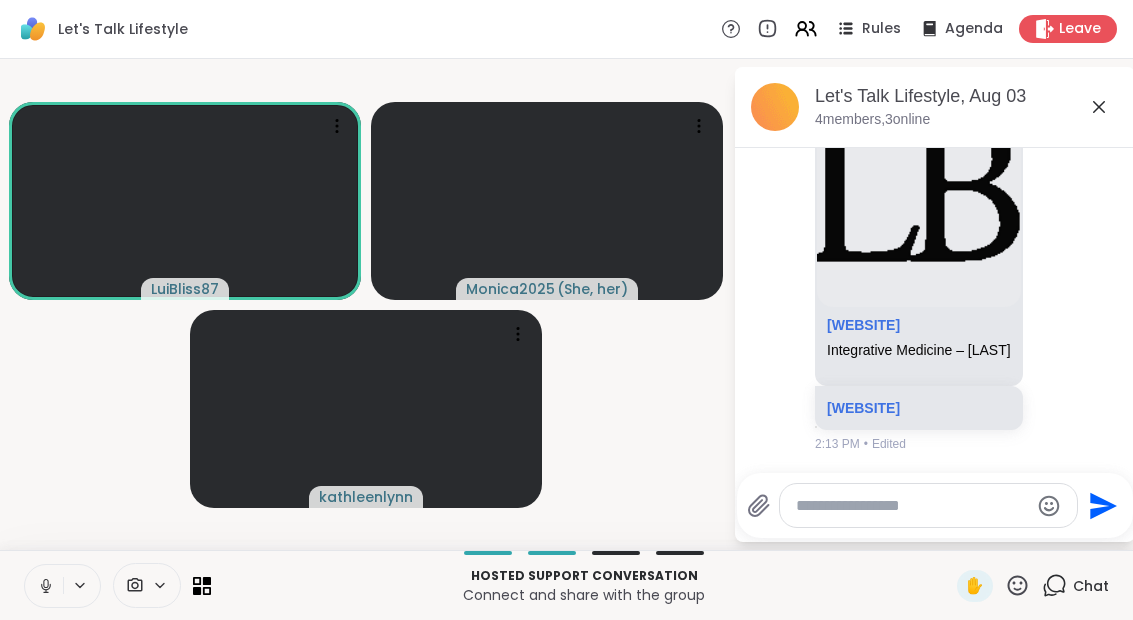 click on "Let's Talk Lifestyle, Aug 03 4  members,  3  online" at bounding box center (967, 106) 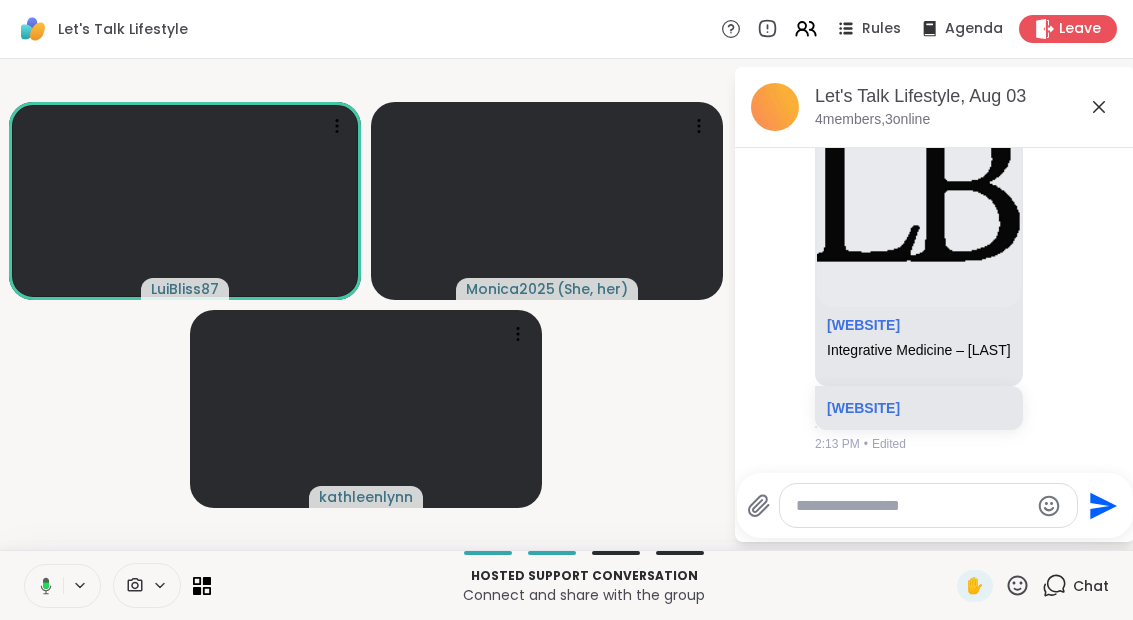 click on "Let's Talk Lifestyle, Aug 03 4  members,  3  online" at bounding box center [967, 106] 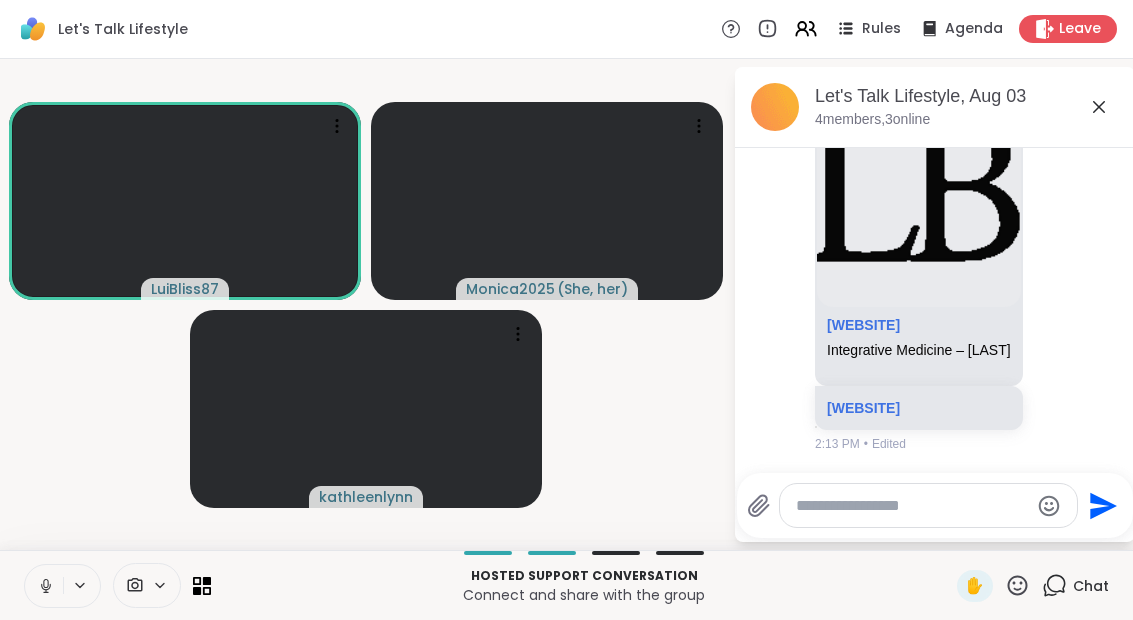 click 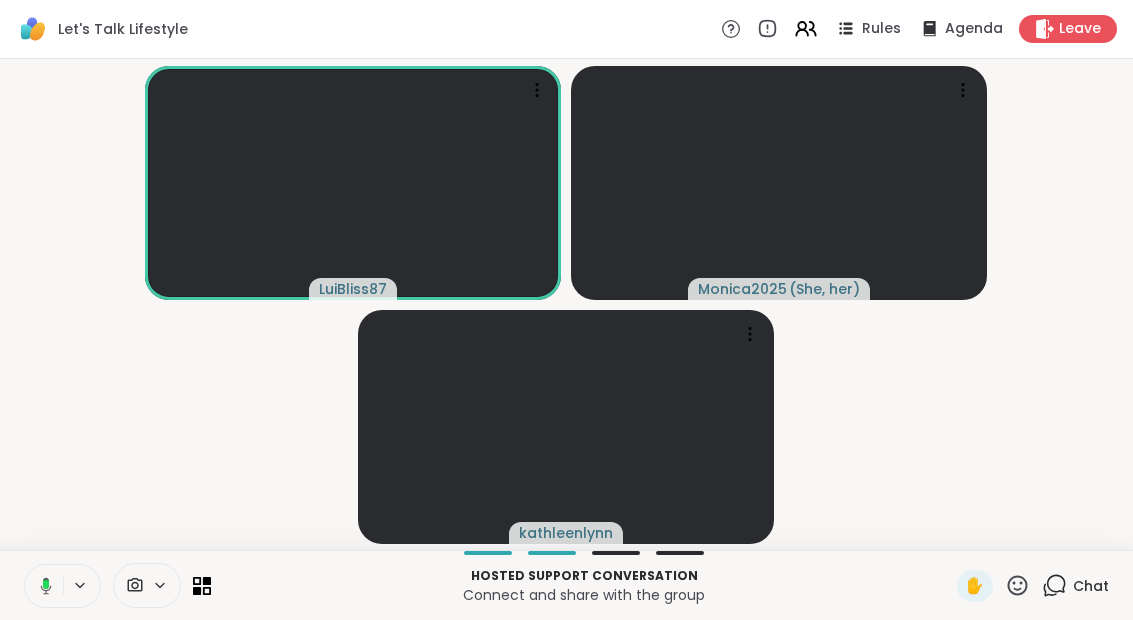 click on "Leave" at bounding box center [1080, 29] 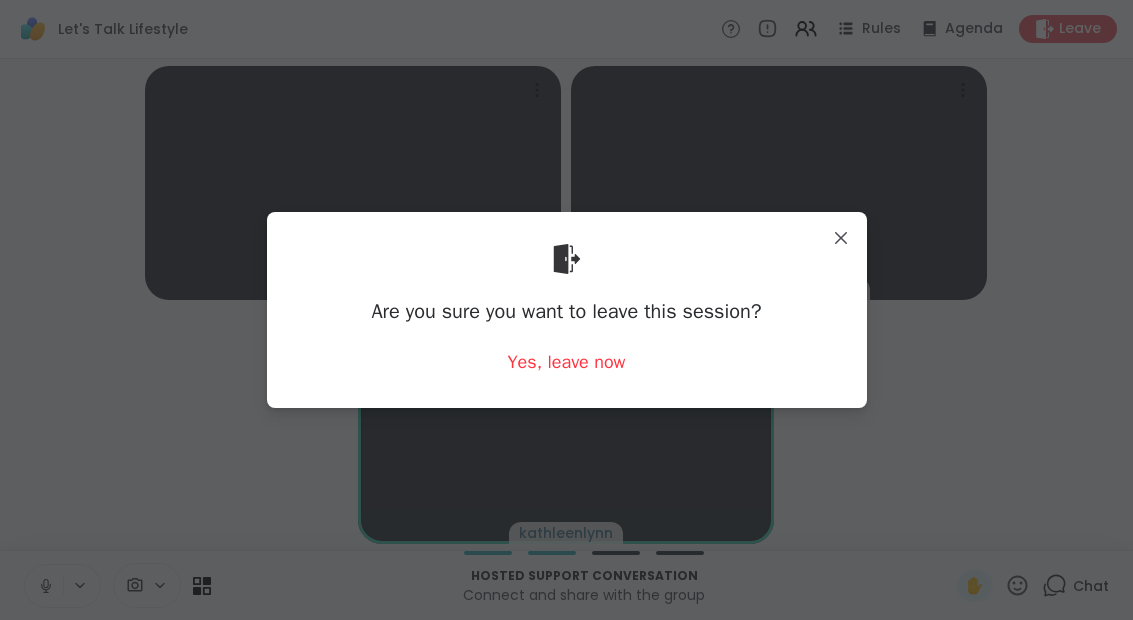 click on "Yes, leave now" at bounding box center (567, 362) 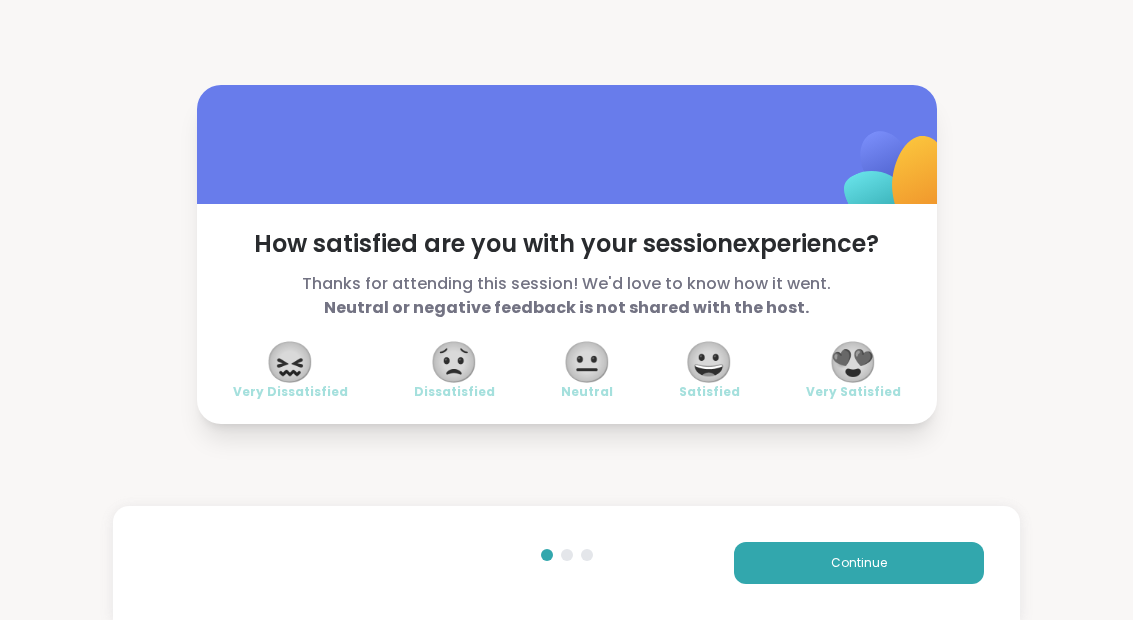 click on "😐" at bounding box center [587, 362] 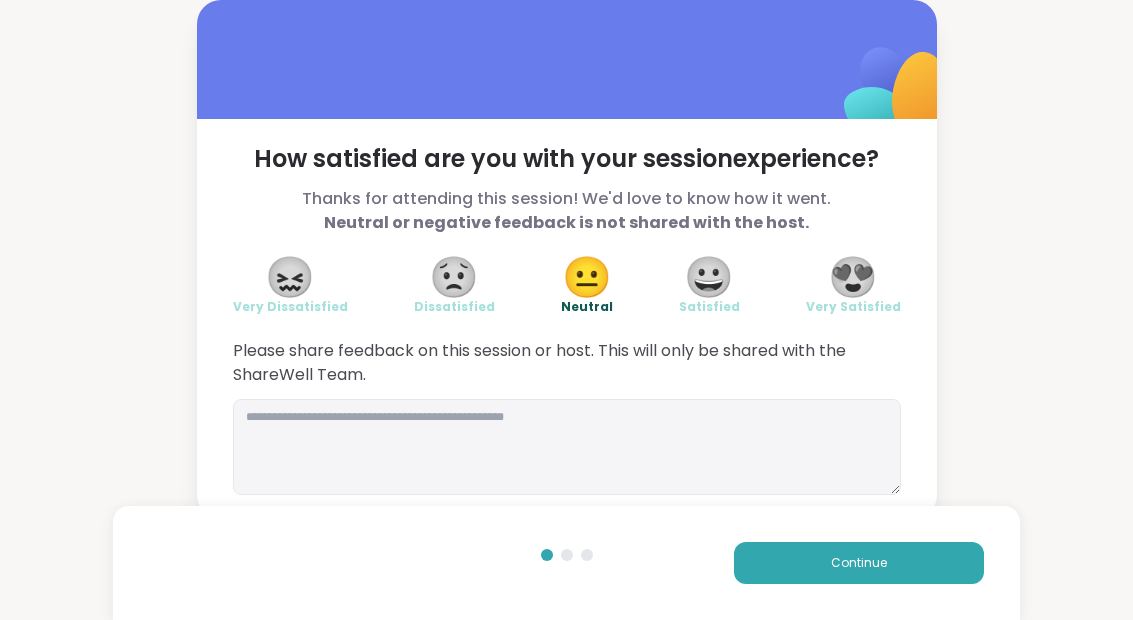click on "Continue" at bounding box center (859, 563) 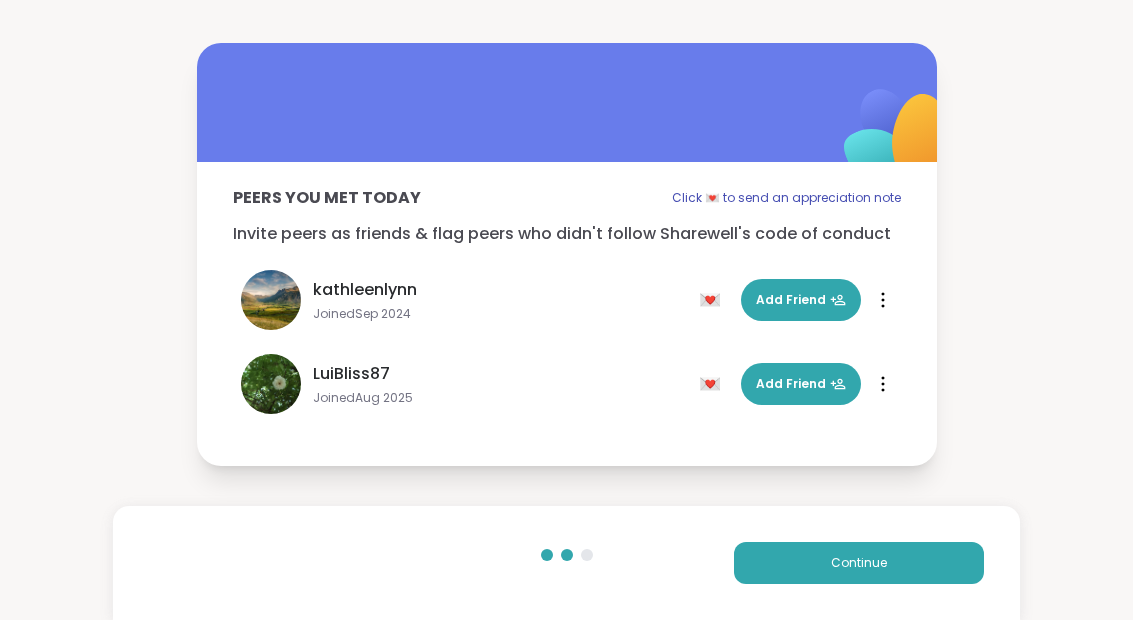 click on "Continue" at bounding box center (859, 563) 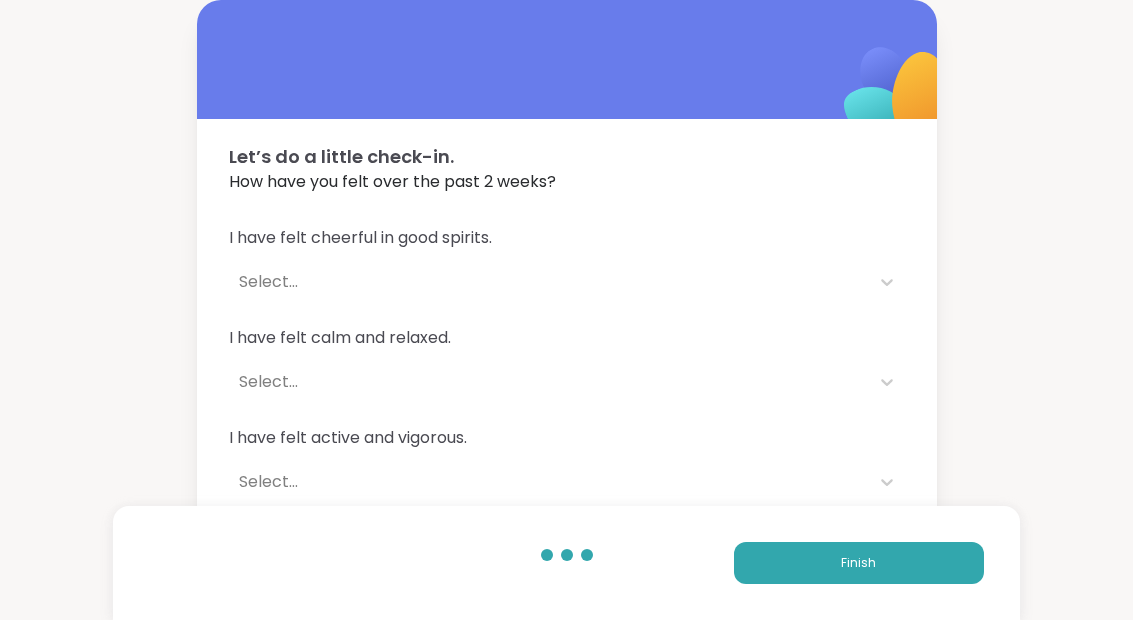 click on "Finish" at bounding box center (859, 563) 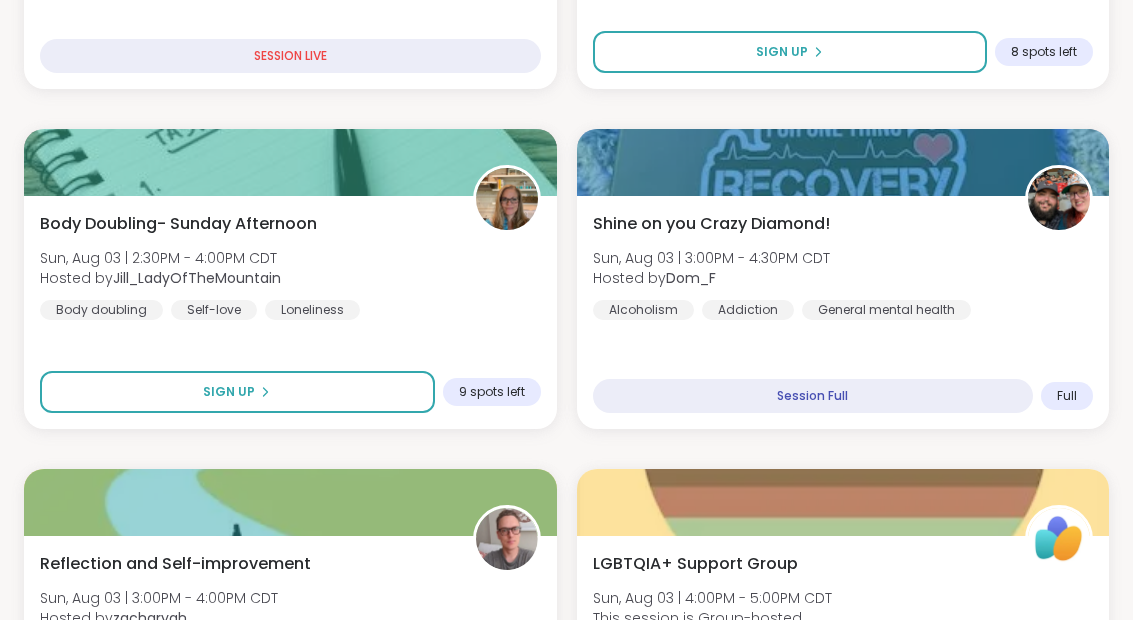 scroll, scrollTop: 941, scrollLeft: 0, axis: vertical 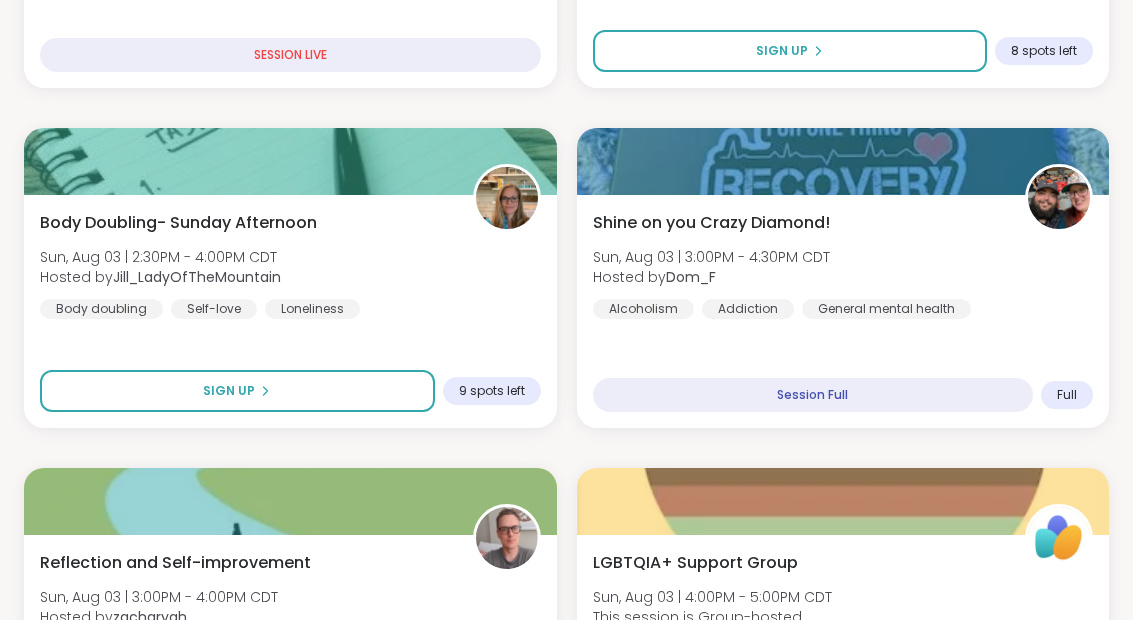 click on "Sign Up" at bounding box center [237, 392] 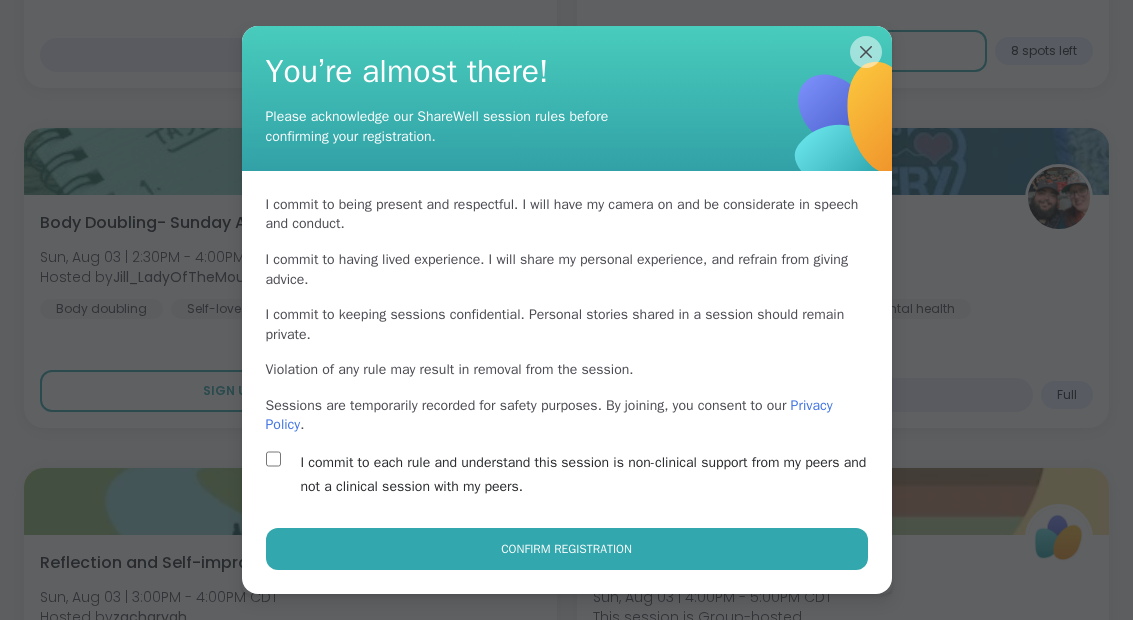 click on "Confirm Registration" at bounding box center [567, 549] 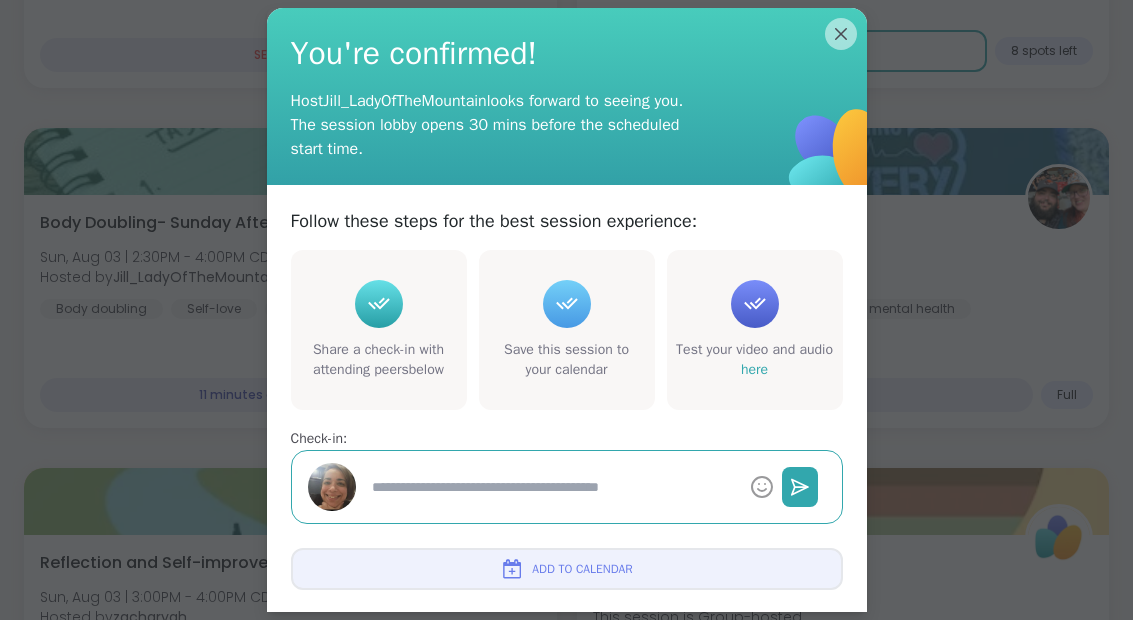 click at bounding box center (512, 569) 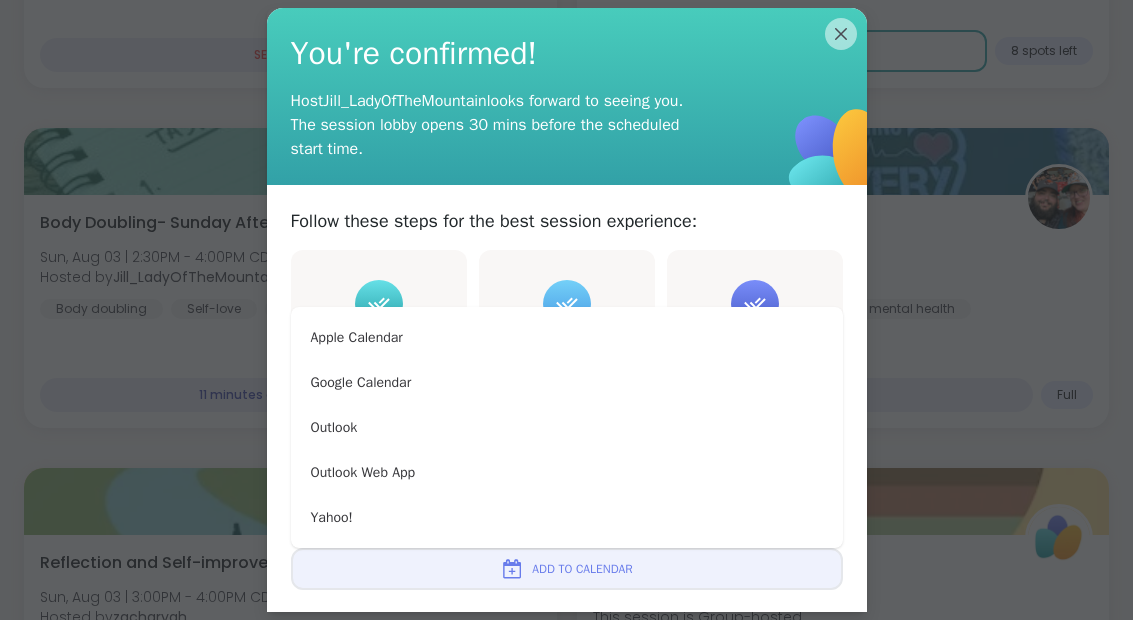 click on "Google Calendar" at bounding box center (567, 382) 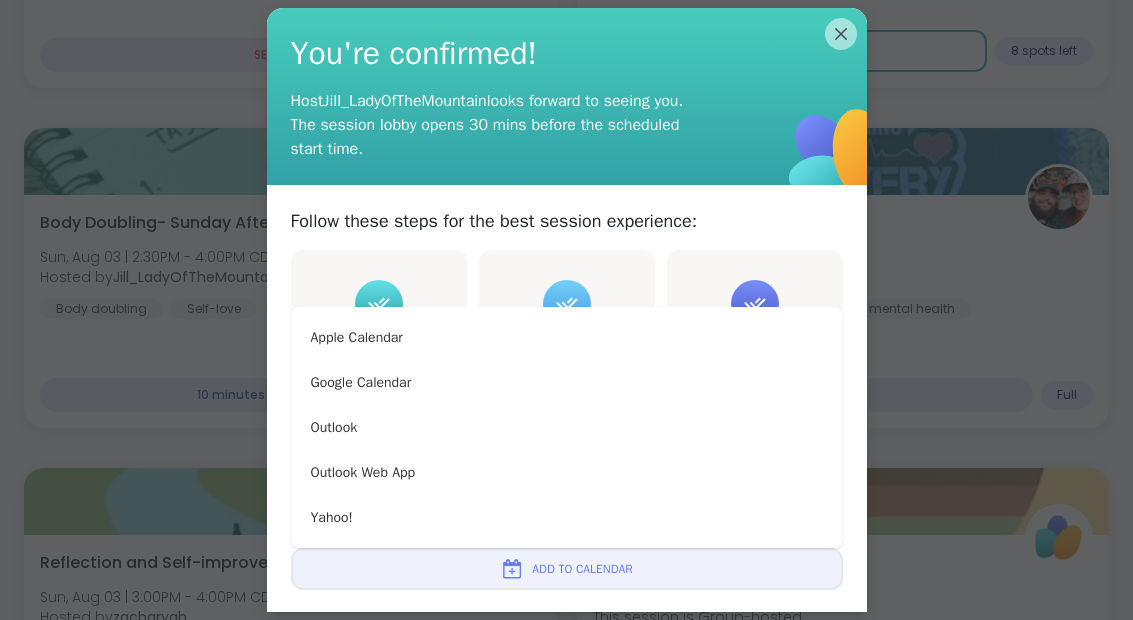 type on "*" 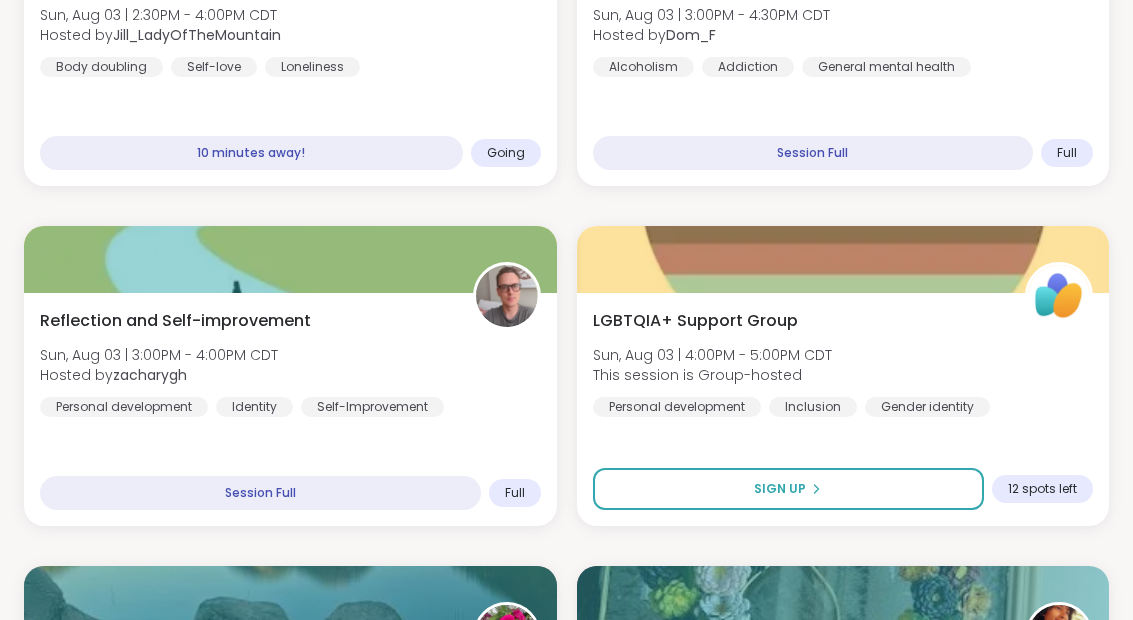 scroll, scrollTop: 1209, scrollLeft: 0, axis: vertical 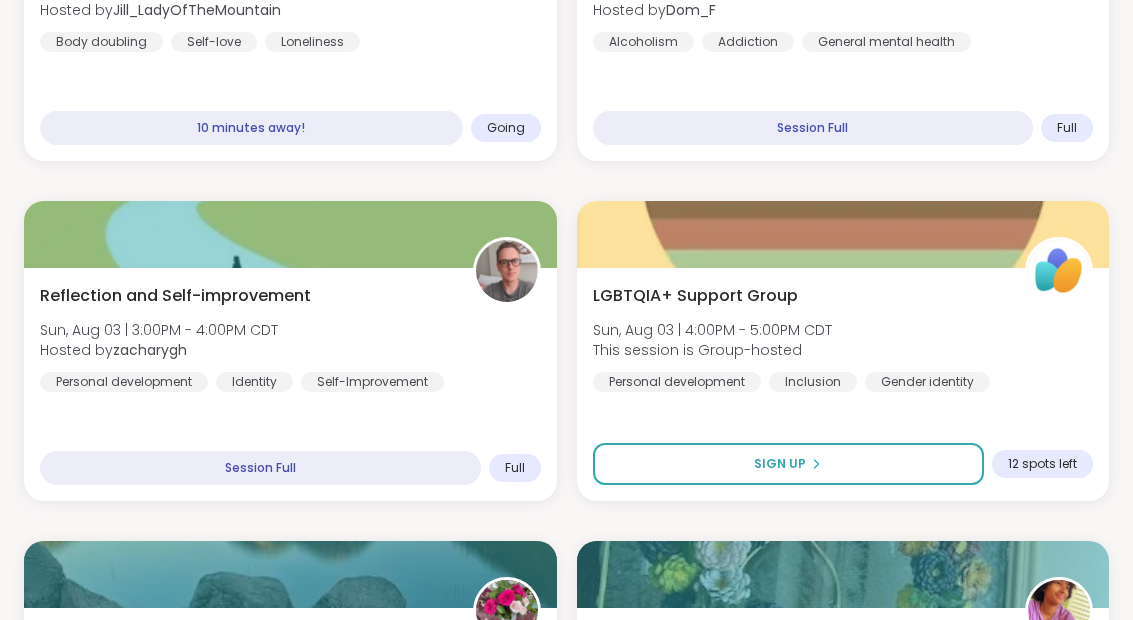 click on "Reflection and Self-improvement Sun, Aug 03 | 3:00PM - 4:00PM CDT Hosted by  [USERNAME] Personal development Identity Self-Improvement" at bounding box center [290, 338] 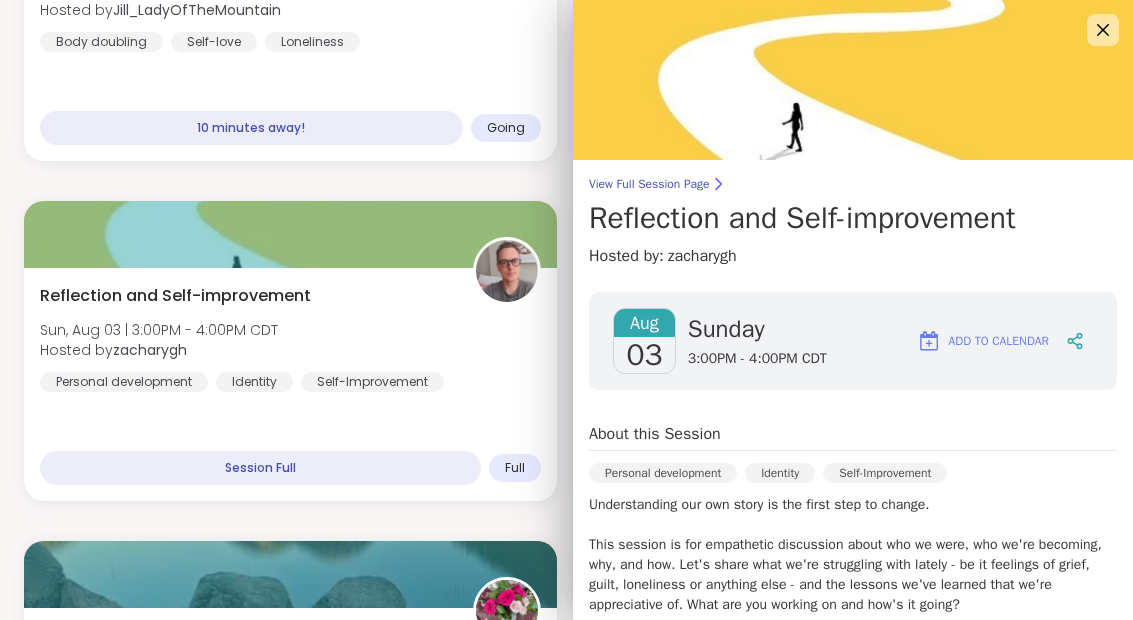 scroll, scrollTop: 0, scrollLeft: 0, axis: both 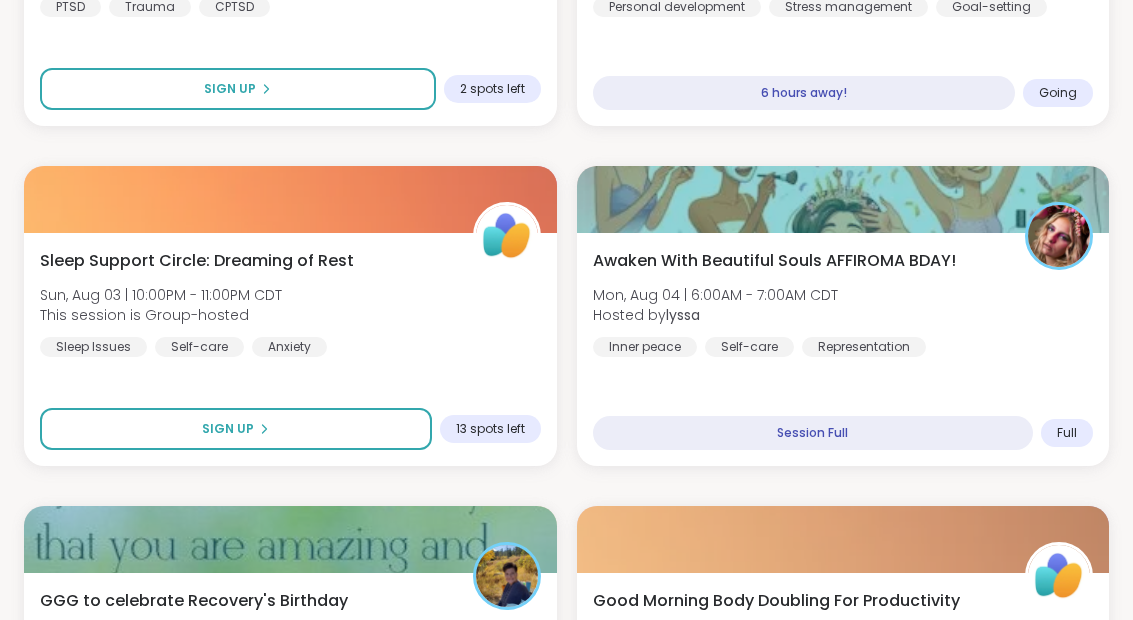 click on "Sun, Aug 03 | 10:00PM - 11:00PM CDT" at bounding box center [161, 295] 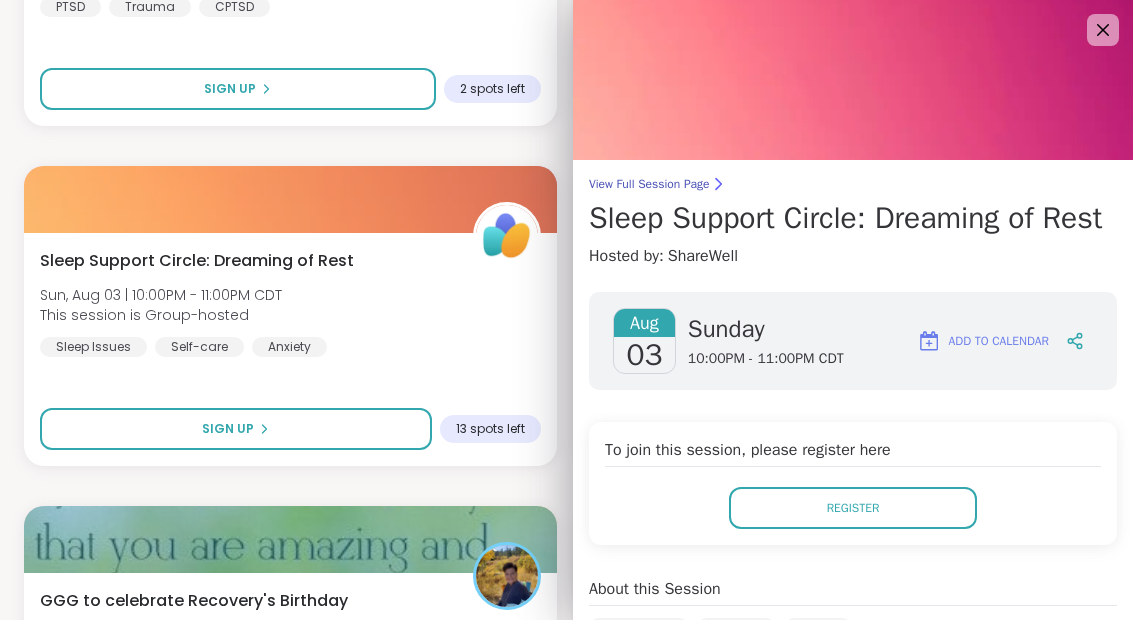 scroll, scrollTop: 0, scrollLeft: 0, axis: both 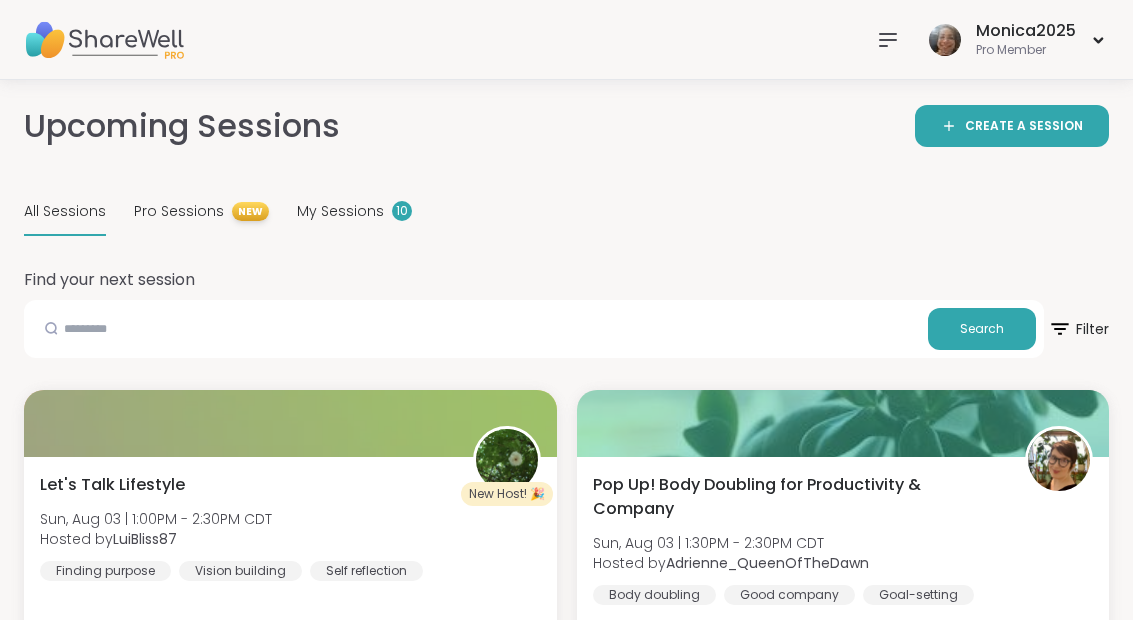click on "My Sessions 10" at bounding box center (354, 212) 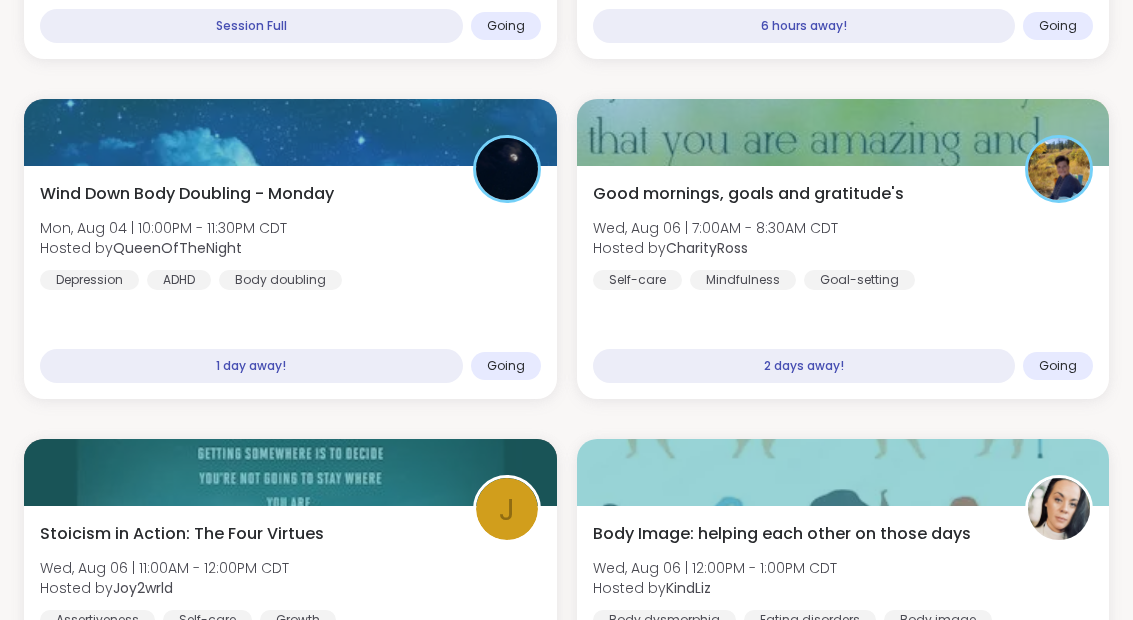 scroll, scrollTop: 896, scrollLeft: 0, axis: vertical 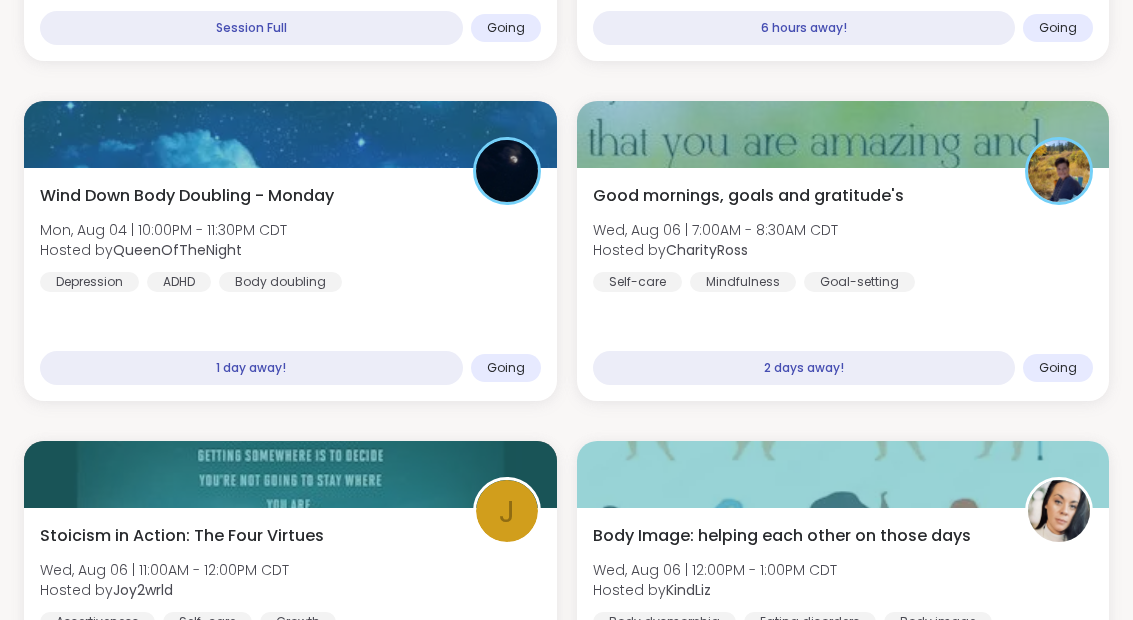 click on "Good mornings, goals and gratitude's Wed, Aug 06 | 7:00AM - 8:30AM CDT Hosted by  [USERNAME] Self-care Mindfulness Goal-setting 2 days away! Going" at bounding box center [843, 284] 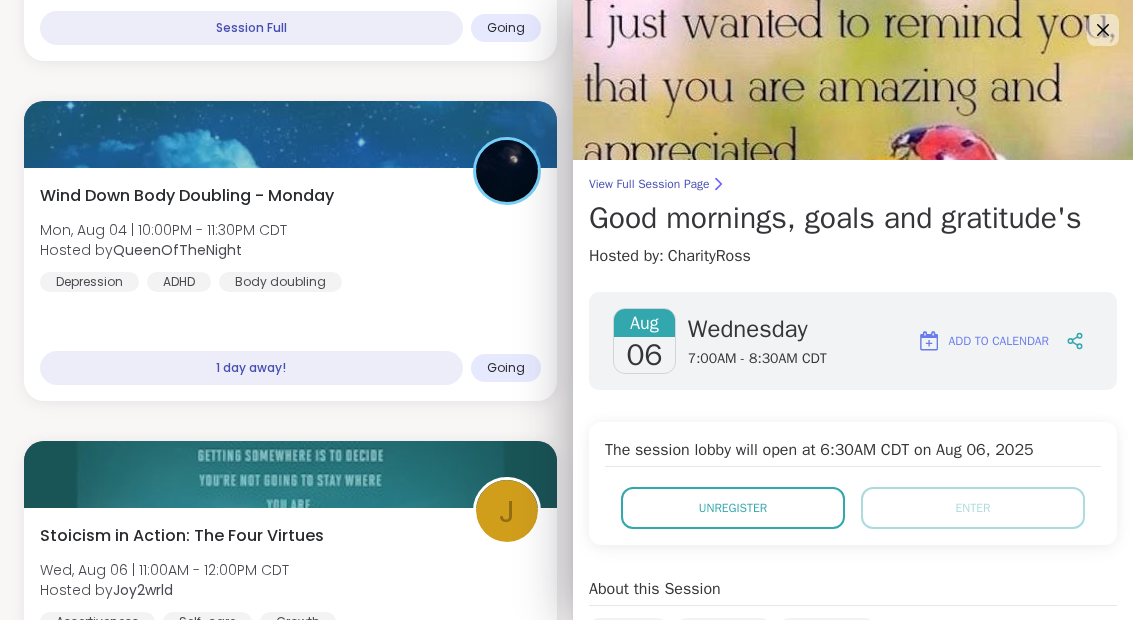 click on "Unregister" at bounding box center [733, 508] 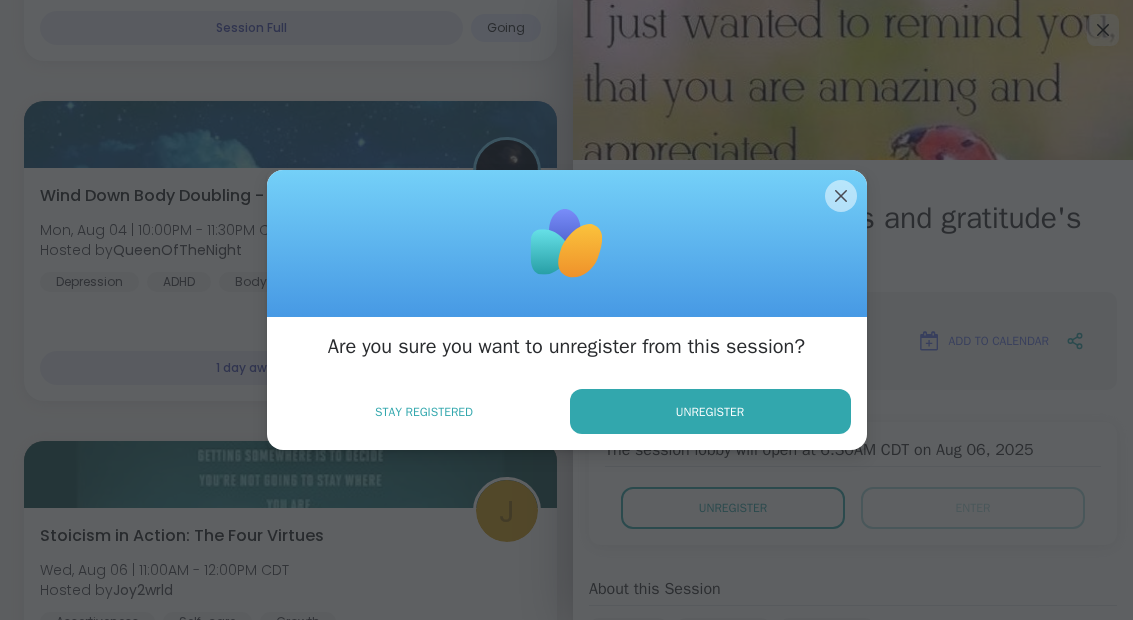 click on "Unregister" at bounding box center [710, 411] 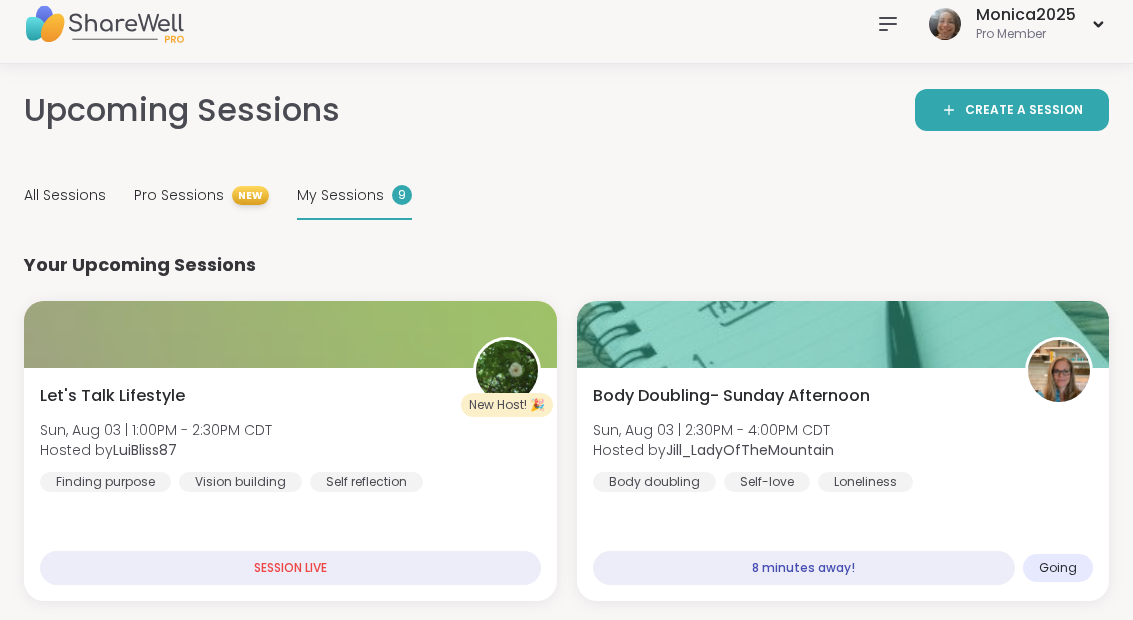 scroll, scrollTop: 0, scrollLeft: 0, axis: both 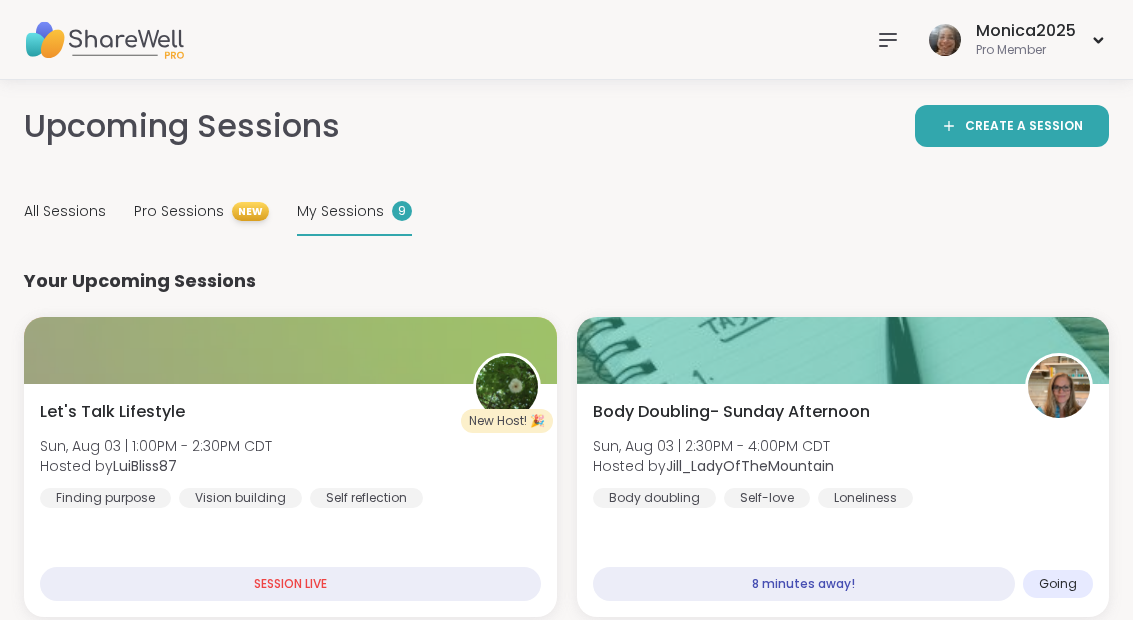 click on "My Sessions 9" at bounding box center [354, 212] 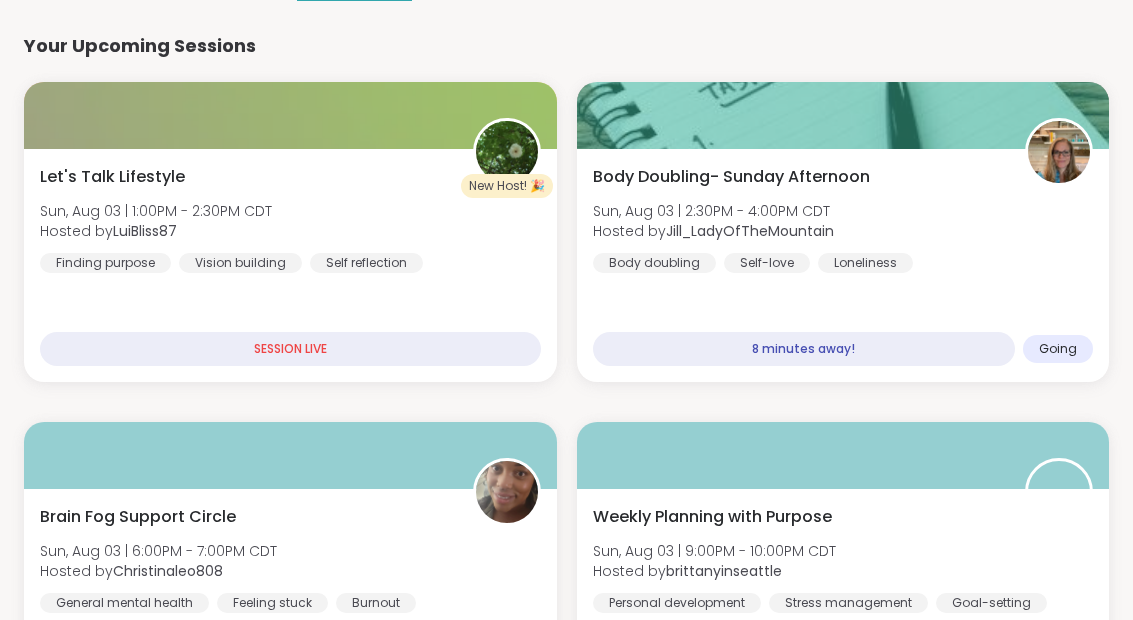 scroll, scrollTop: 246, scrollLeft: 0, axis: vertical 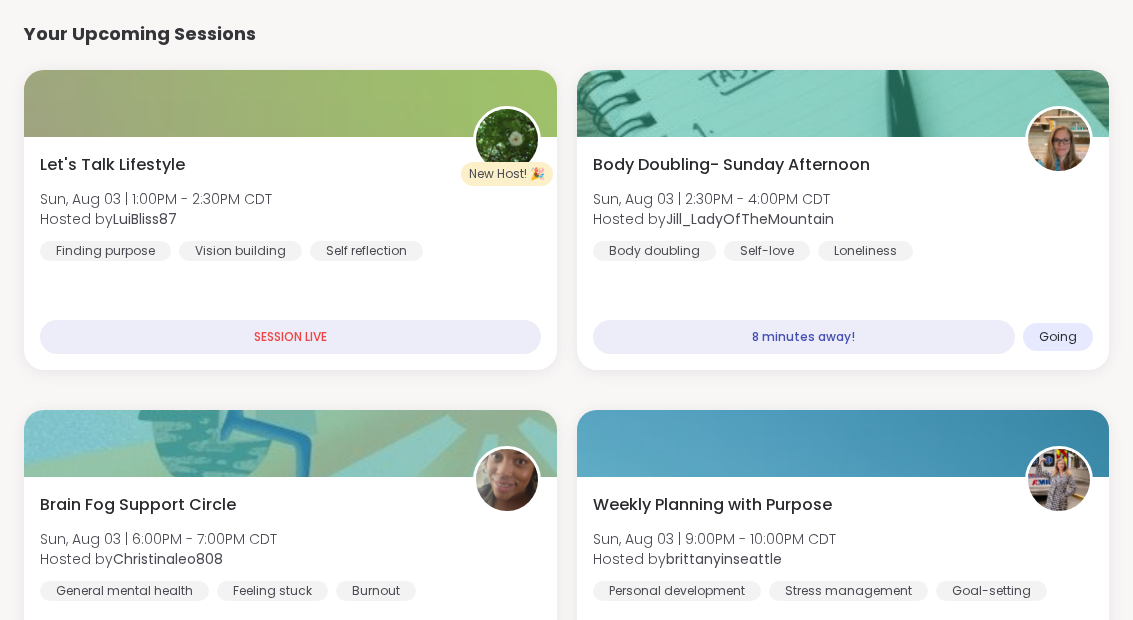 click on "Body Doubling- Sunday Afternoon Sun, Aug 03 | 2:30PM - 4:00PM CDT Hosted by  [USERNAME] Body doubling Self-love Loneliness" at bounding box center (843, 208) 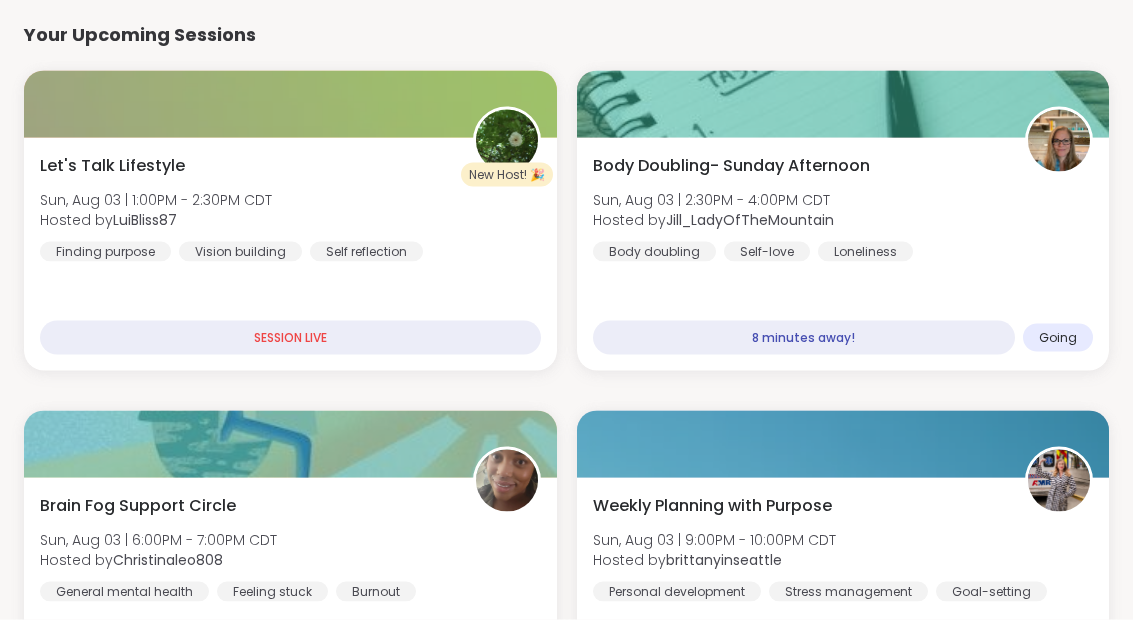 scroll, scrollTop: 247, scrollLeft: 0, axis: vertical 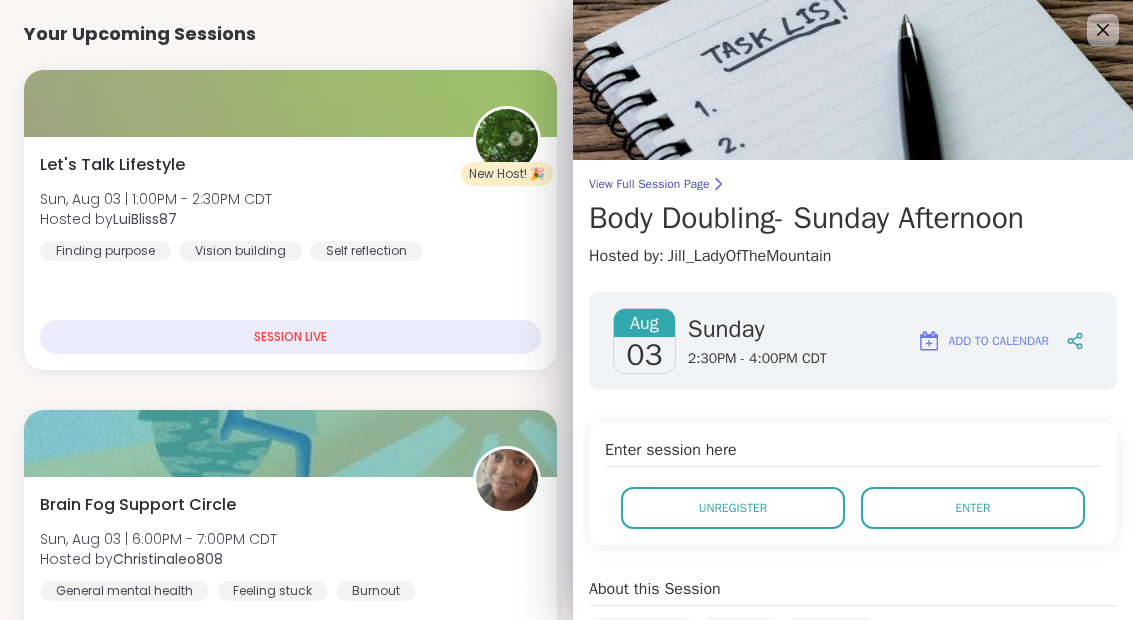 click on "Enter" at bounding box center [973, 508] 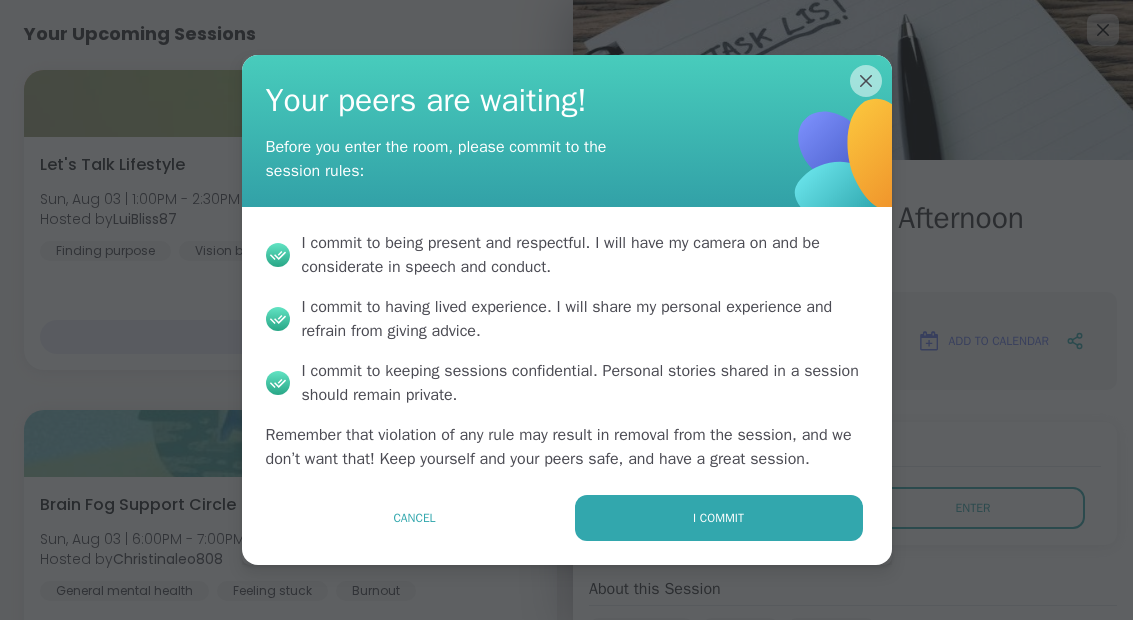 click on "I commit" at bounding box center (719, 518) 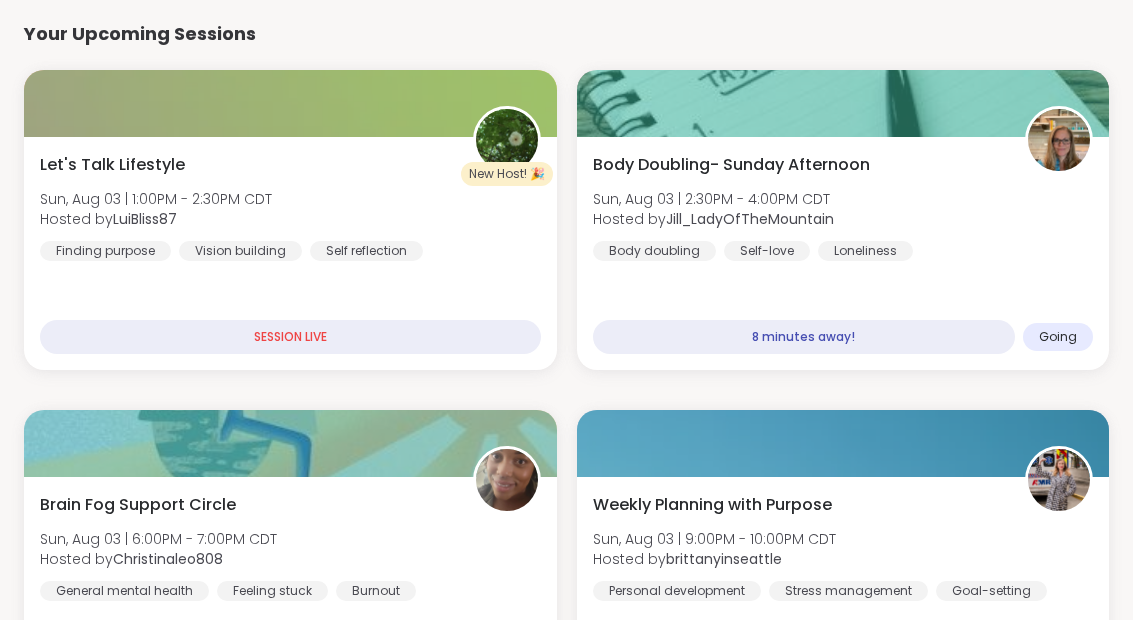 scroll, scrollTop: 80, scrollLeft: 0, axis: vertical 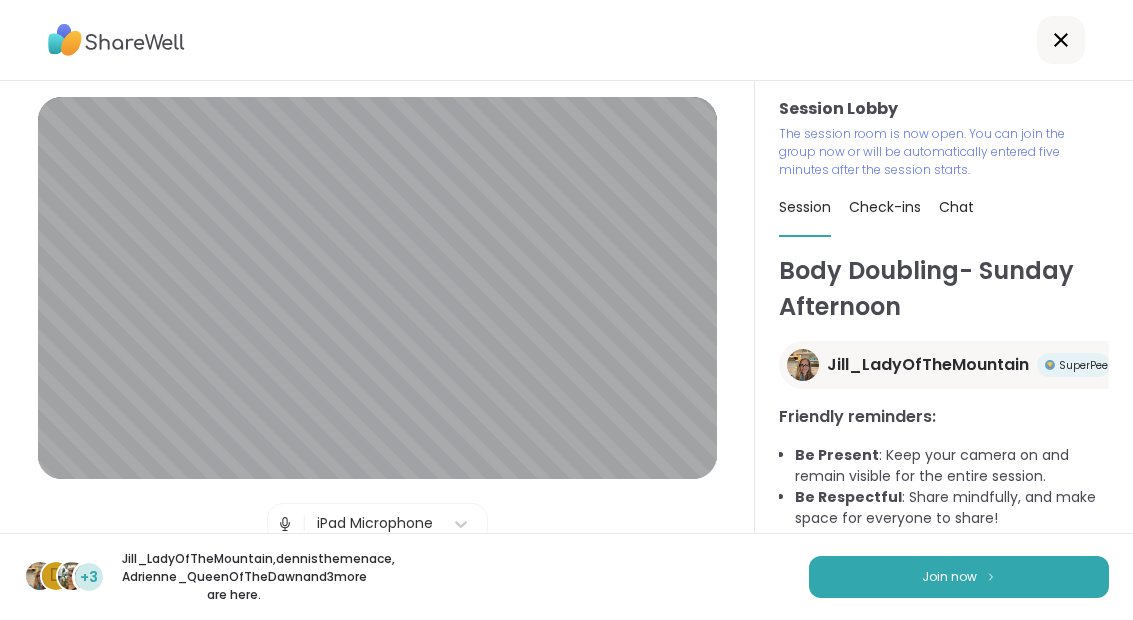click on "Join now" at bounding box center (959, 577) 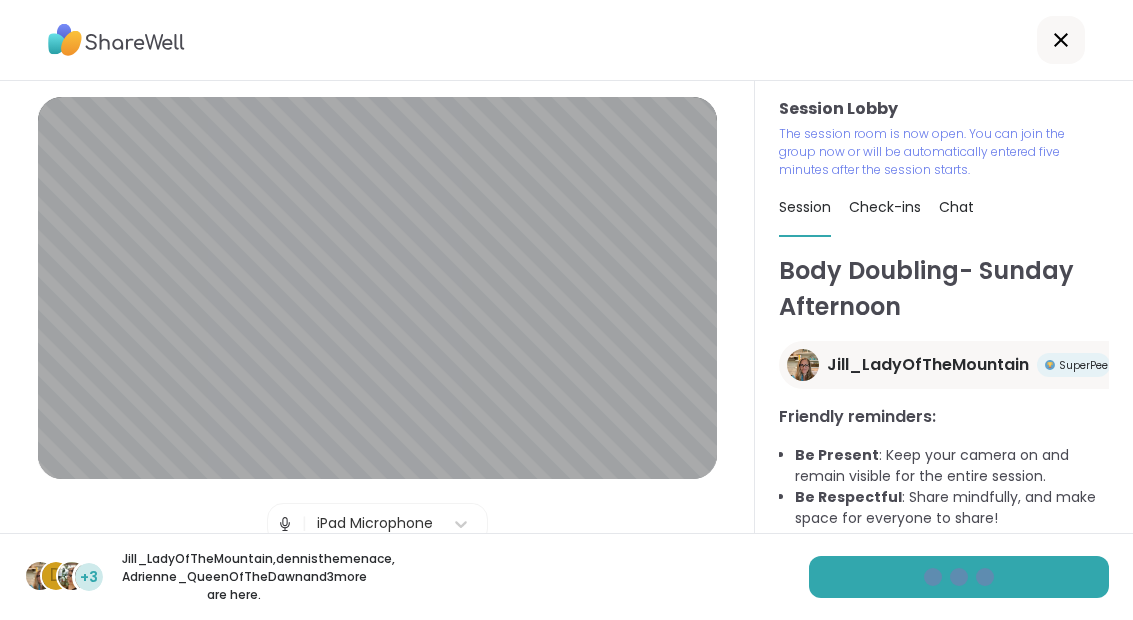 scroll, scrollTop: 0, scrollLeft: 0, axis: both 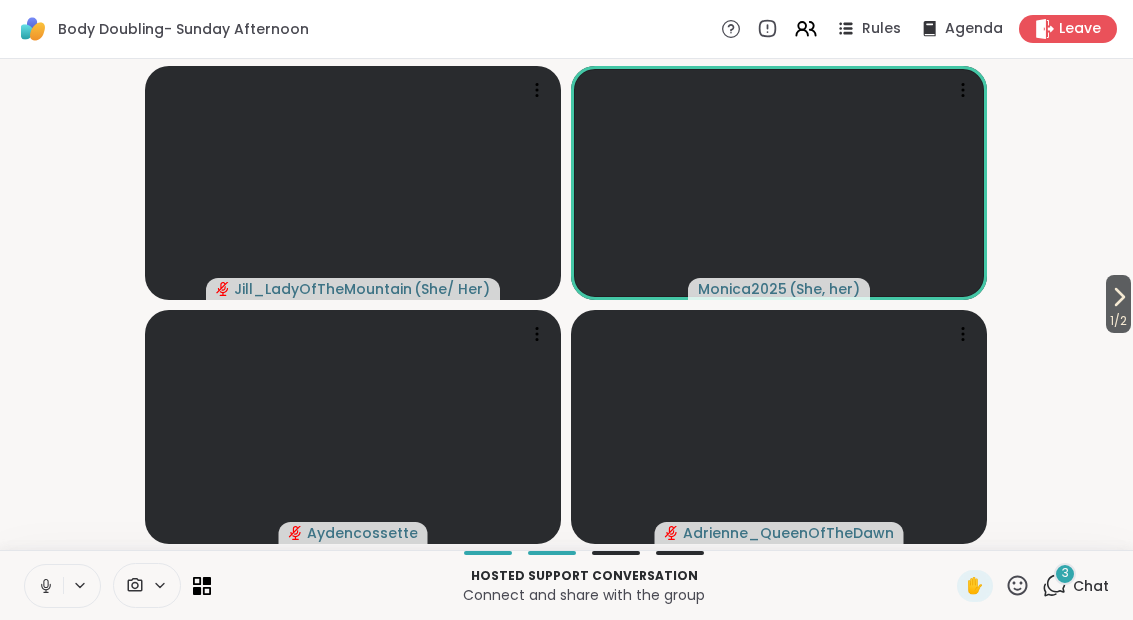 click on "3 Chat" at bounding box center (1075, 586) 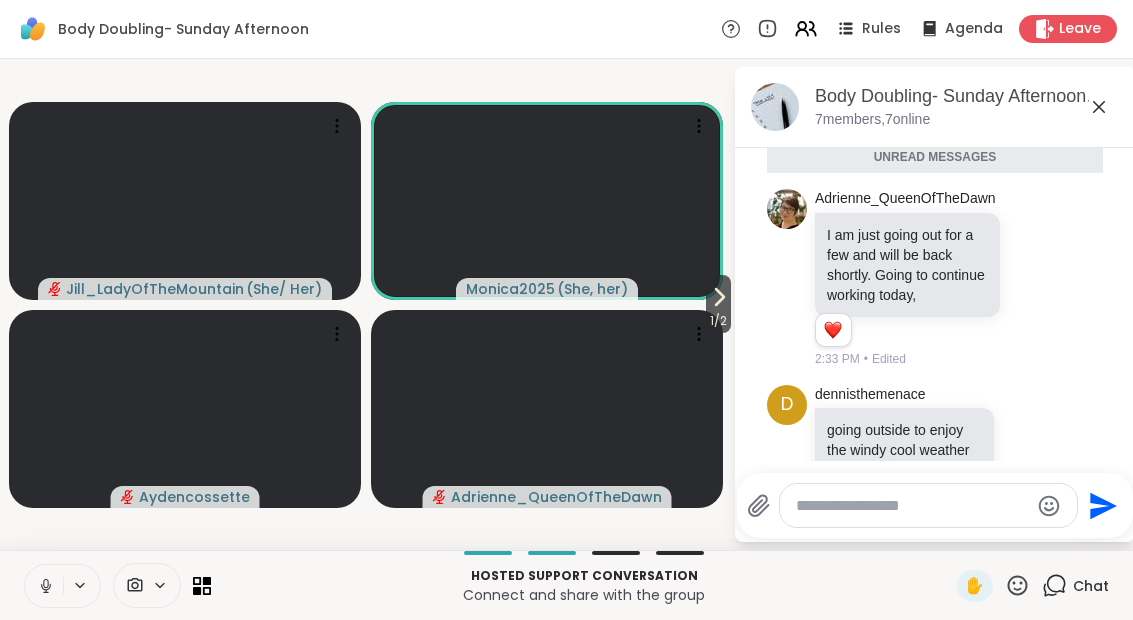 scroll, scrollTop: 0, scrollLeft: 0, axis: both 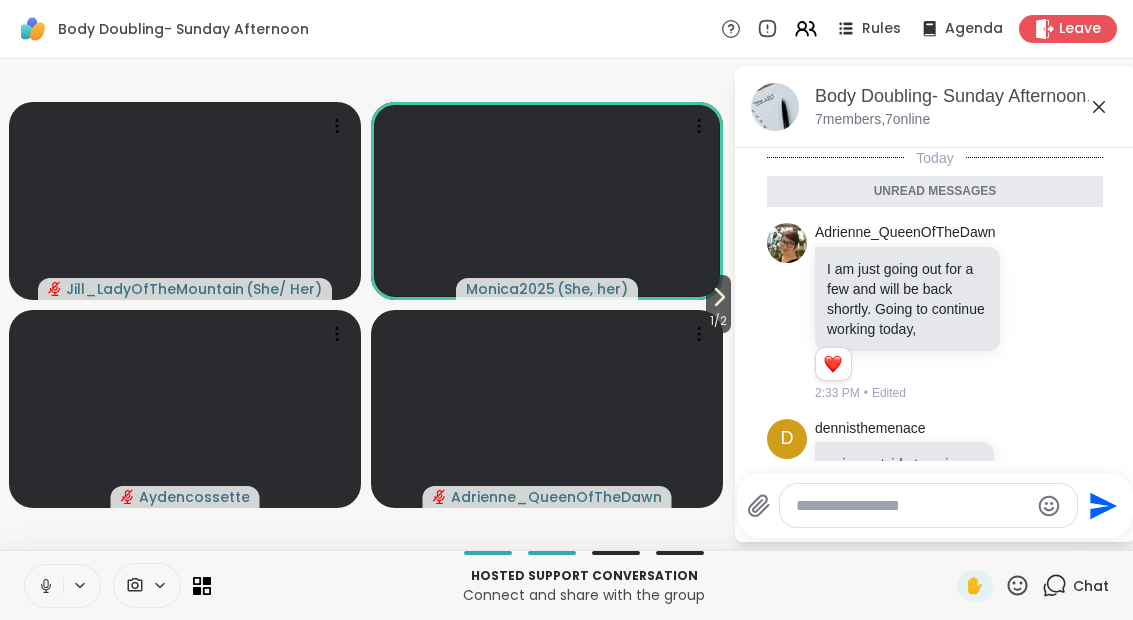 click 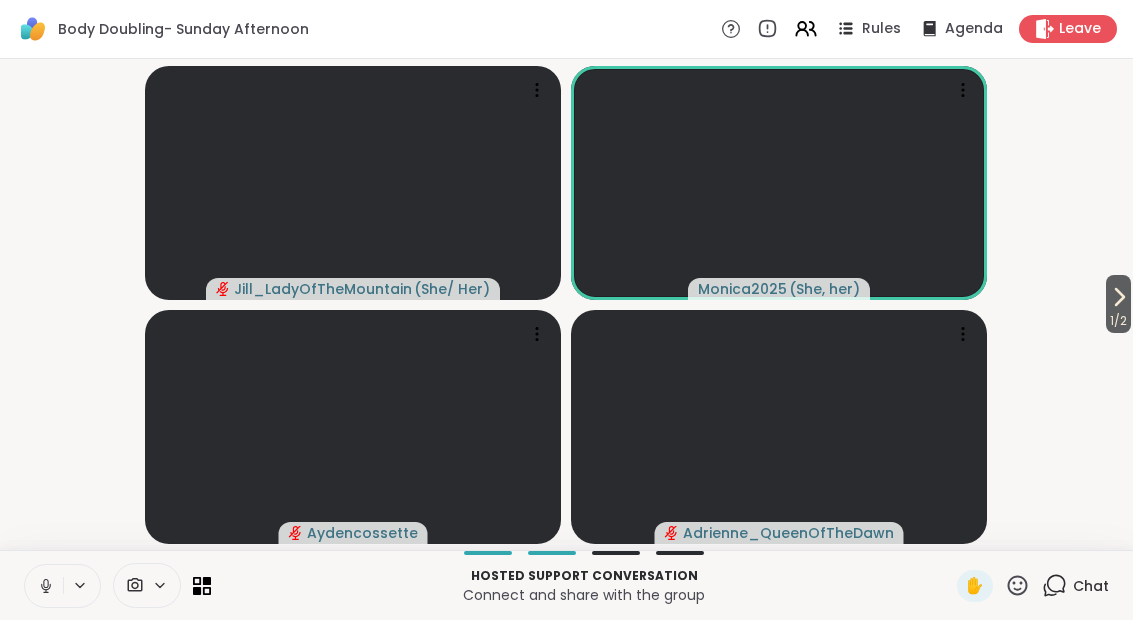 click at bounding box center [44, 586] 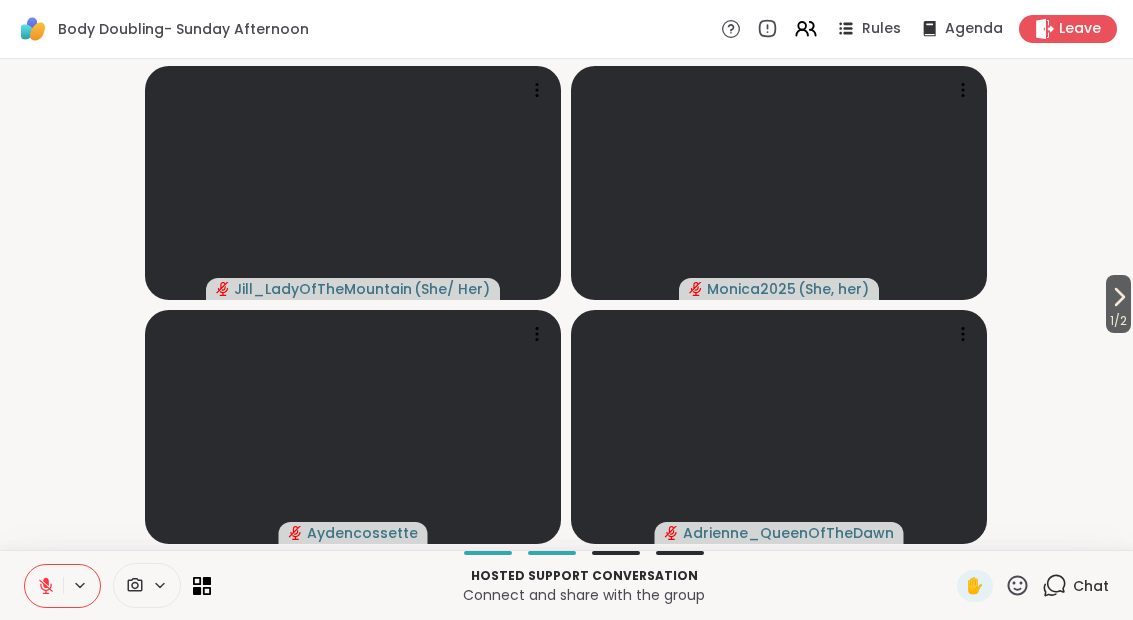 click on "1  /  2" at bounding box center [1118, 304] 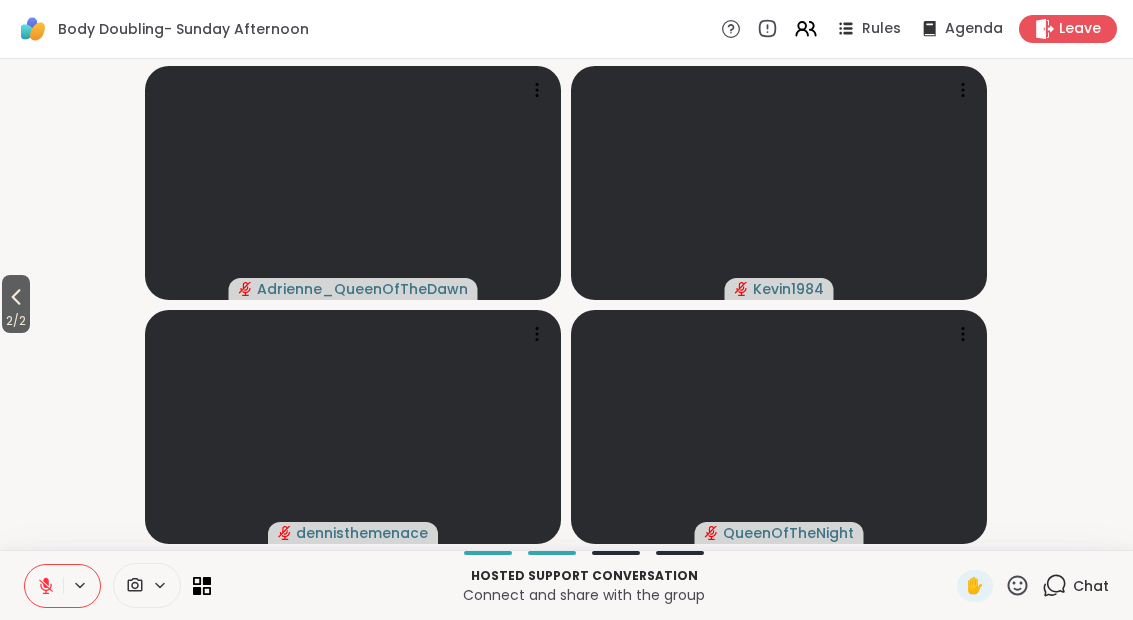 click on "2  /  2" at bounding box center (16, 304) 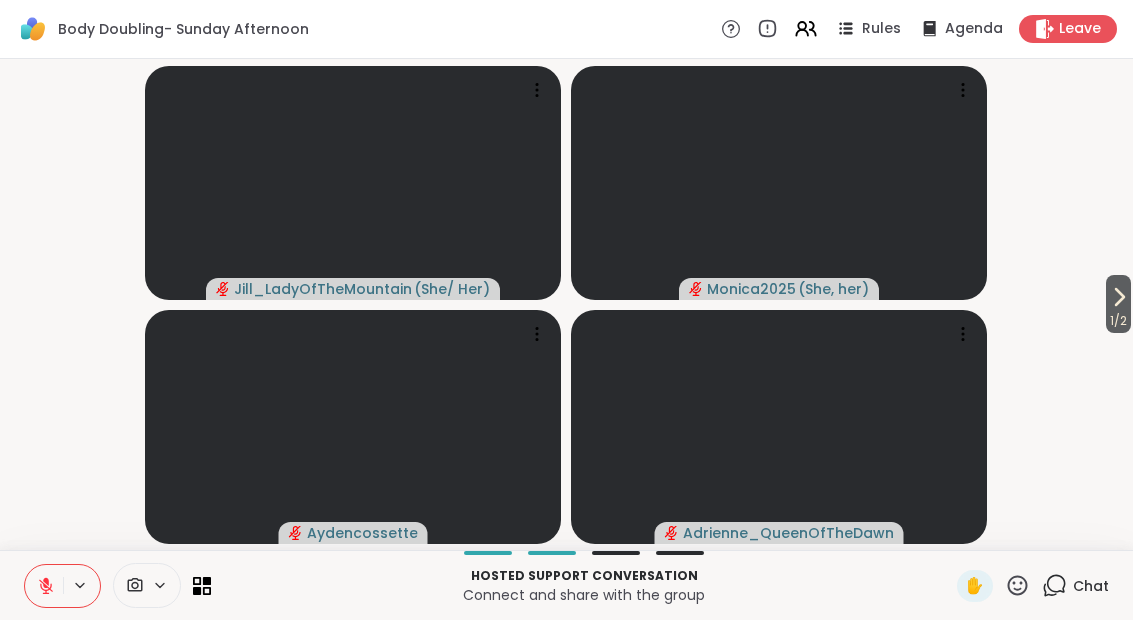 click 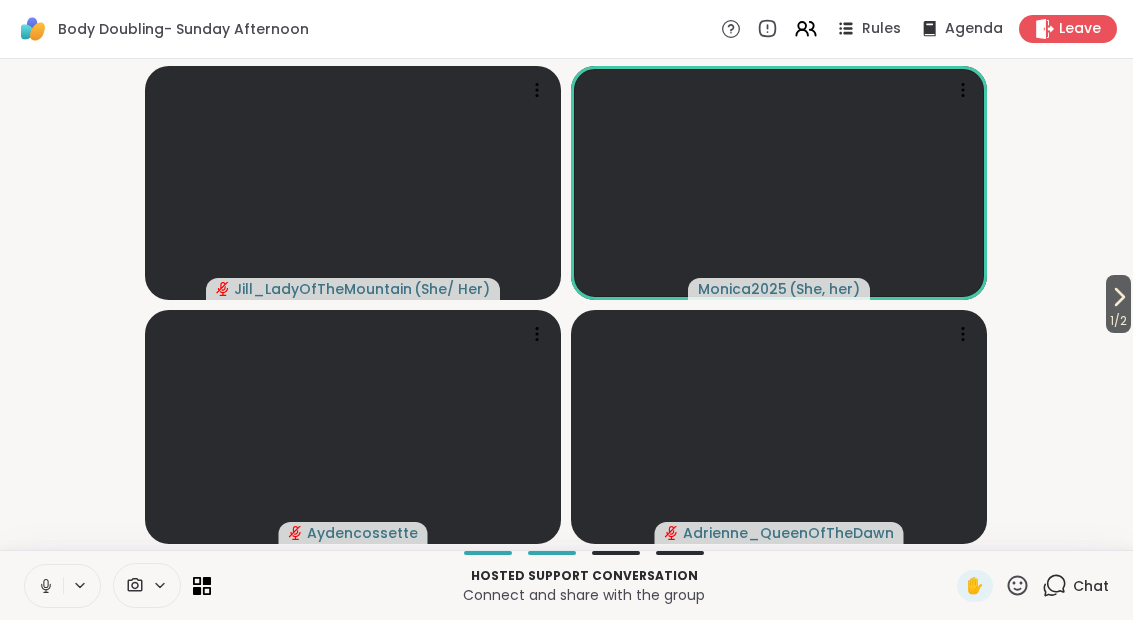 click at bounding box center (81, 585) 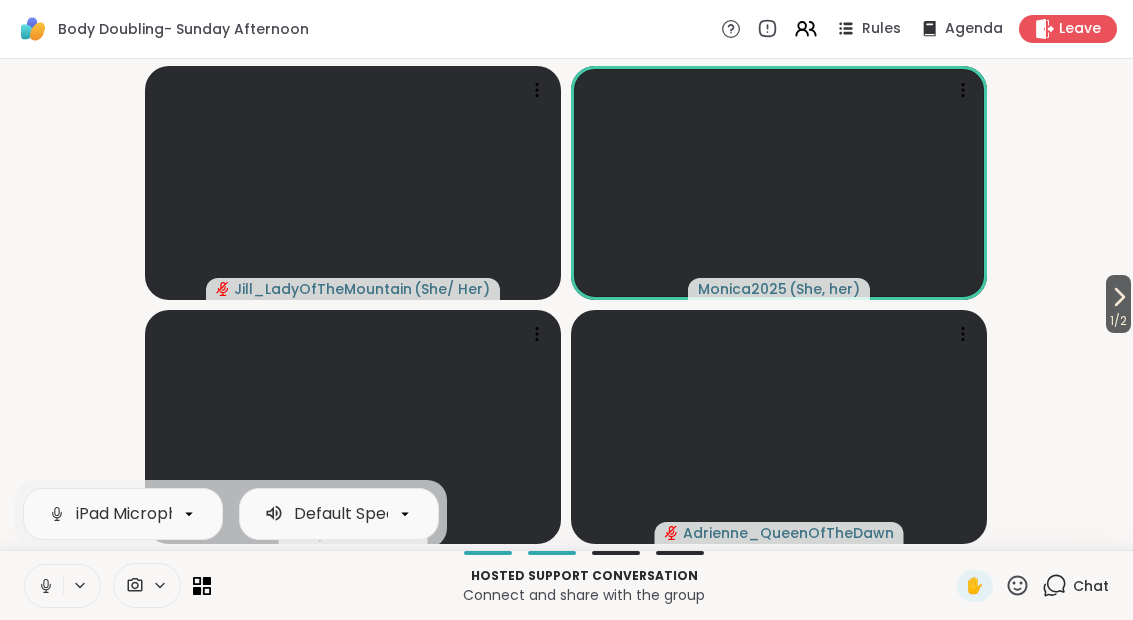 click at bounding box center [44, 586] 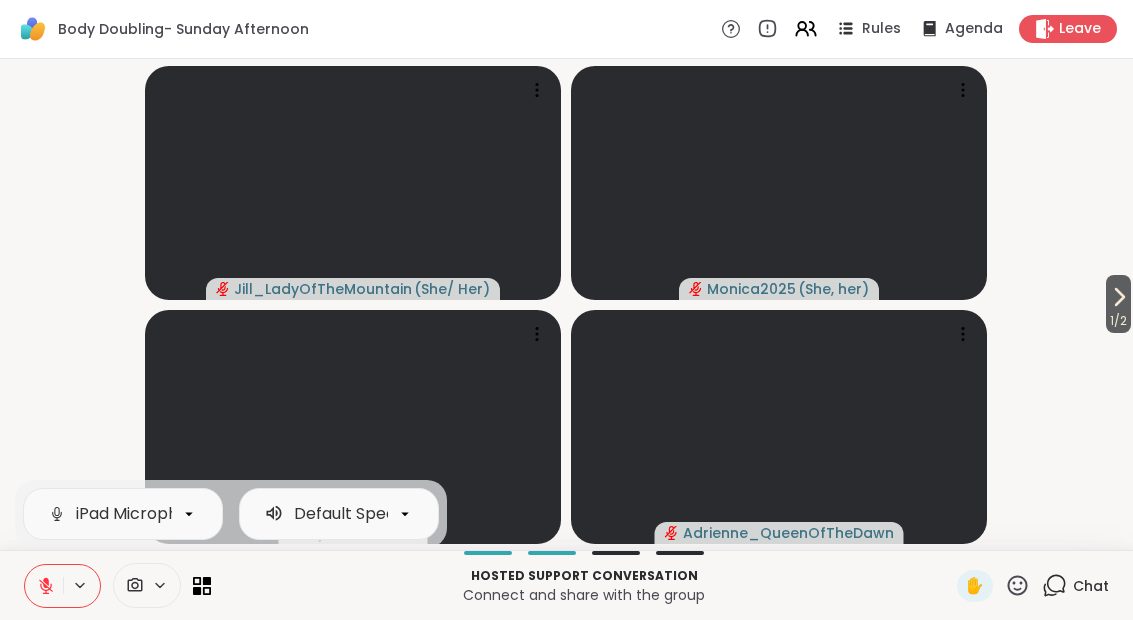 click on "1  /  2 [USERNAME] ( [PRONOUNS] ) [USERNAME] ( [PRONOUNS] ) [USERNAME] [USERNAME]" at bounding box center [566, 304] 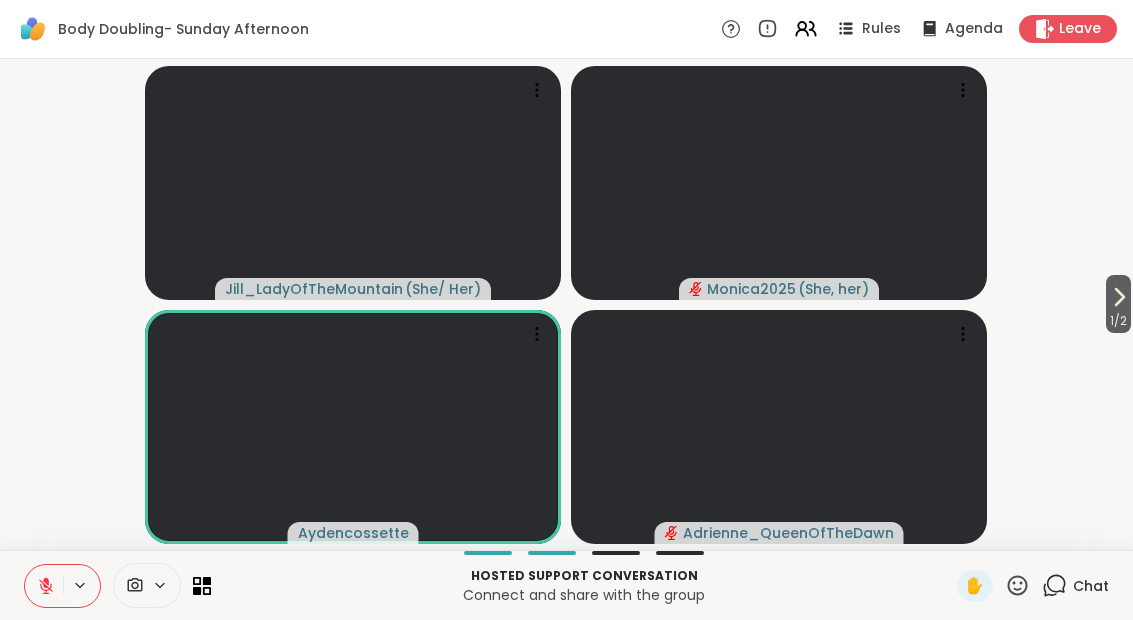 click on "1  /  2" at bounding box center (1118, 321) 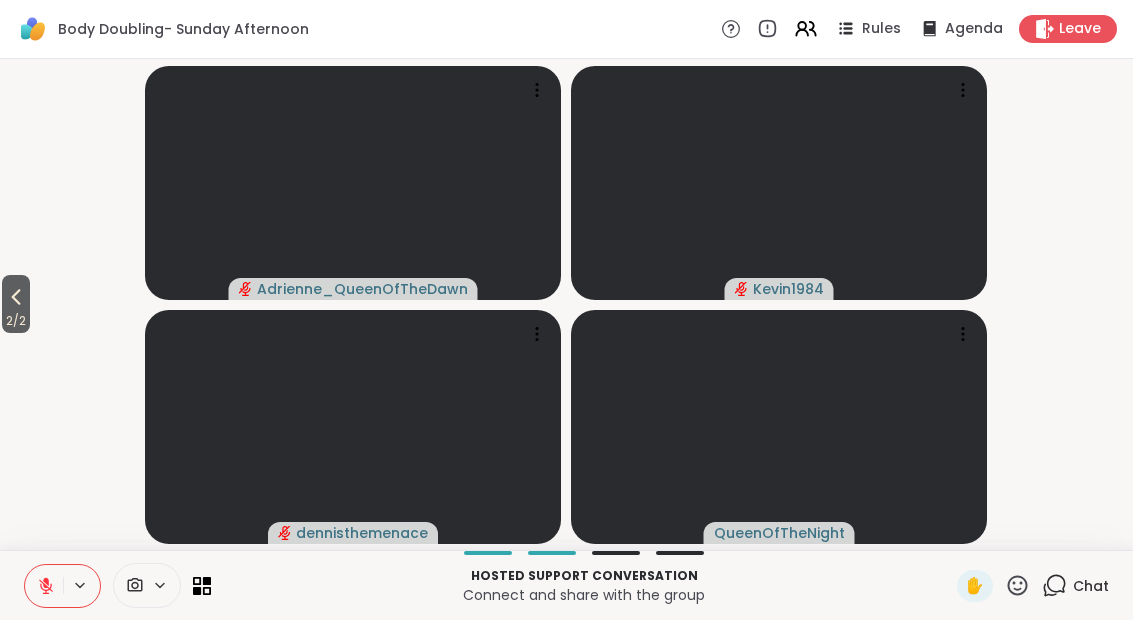 click on "2  /  2" at bounding box center (16, 321) 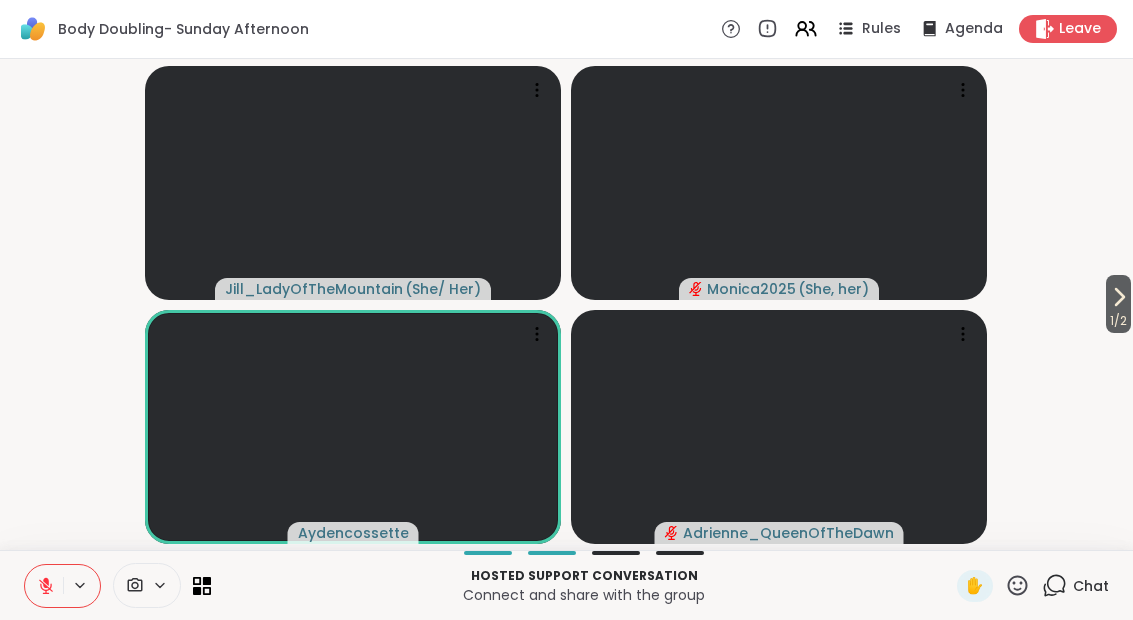 click 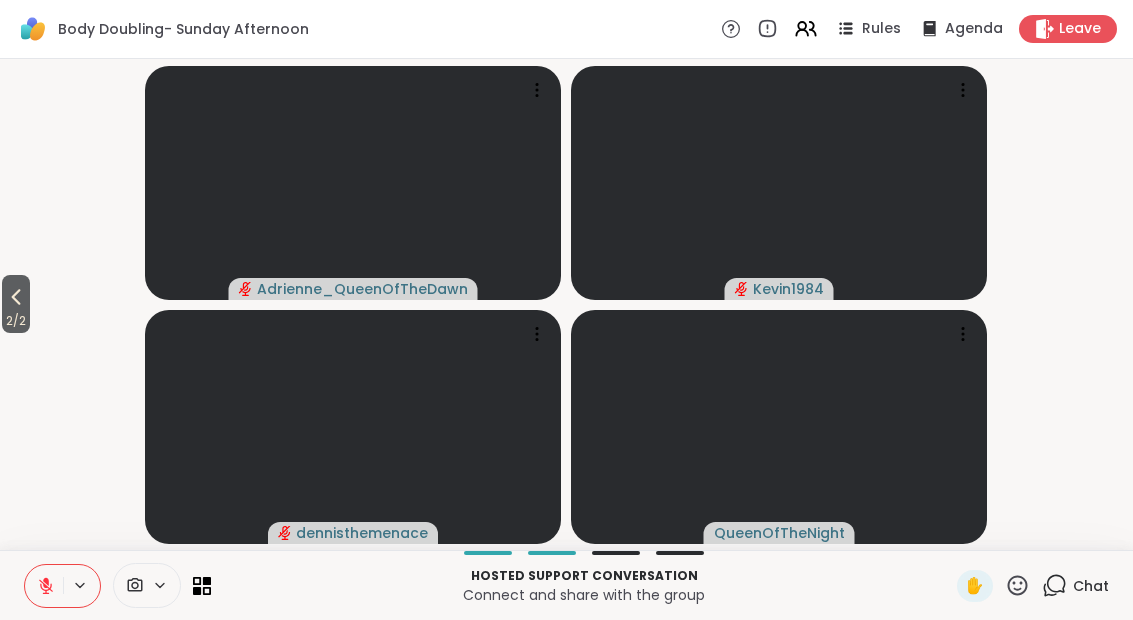 click on "2  /  2" at bounding box center [16, 321] 